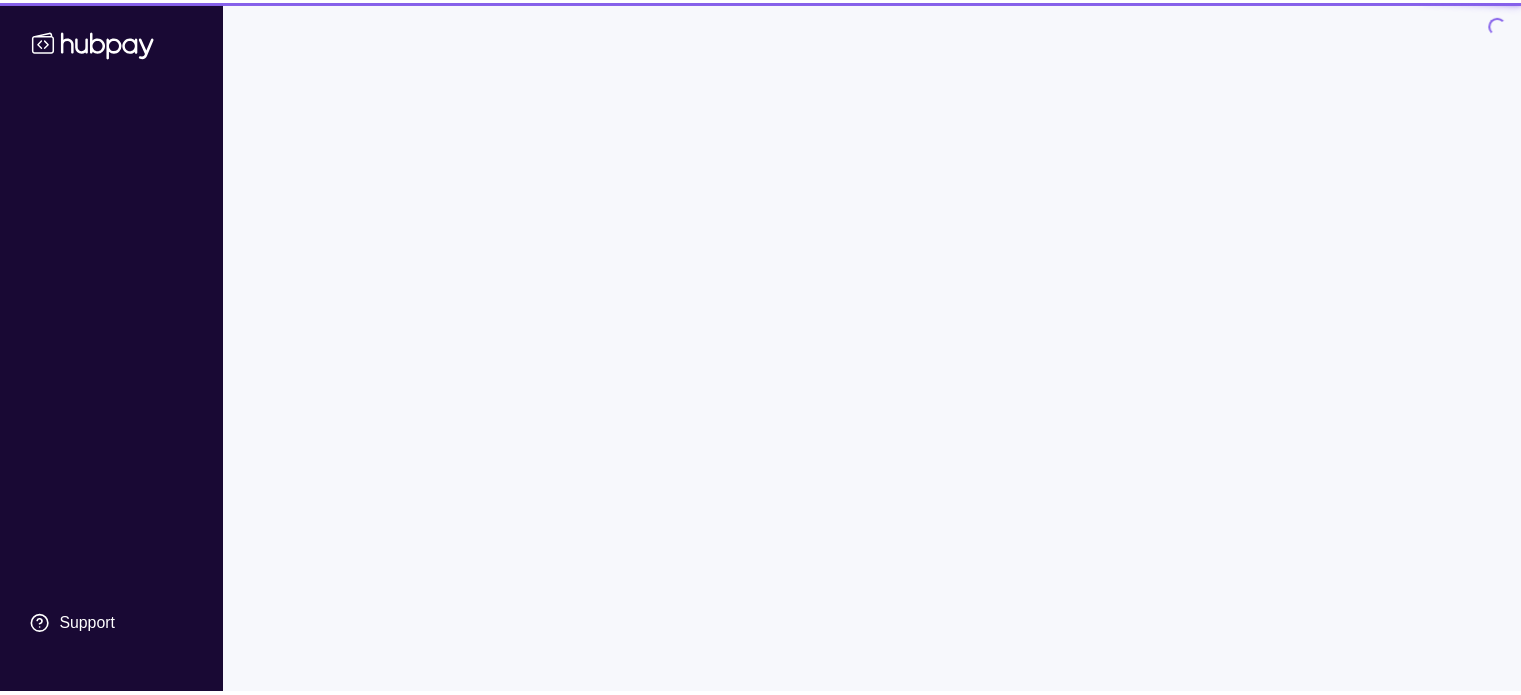 scroll, scrollTop: 0, scrollLeft: 0, axis: both 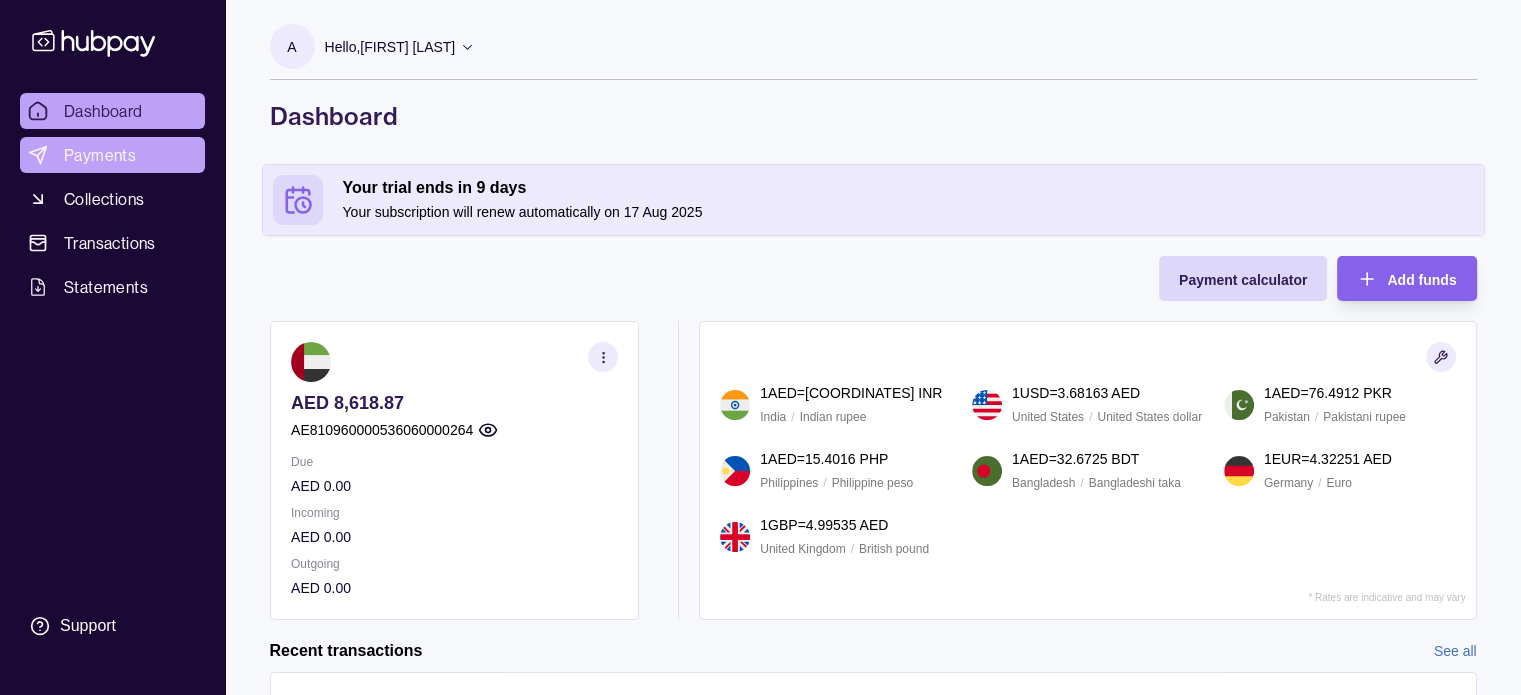 click on "Payments" at bounding box center [100, 155] 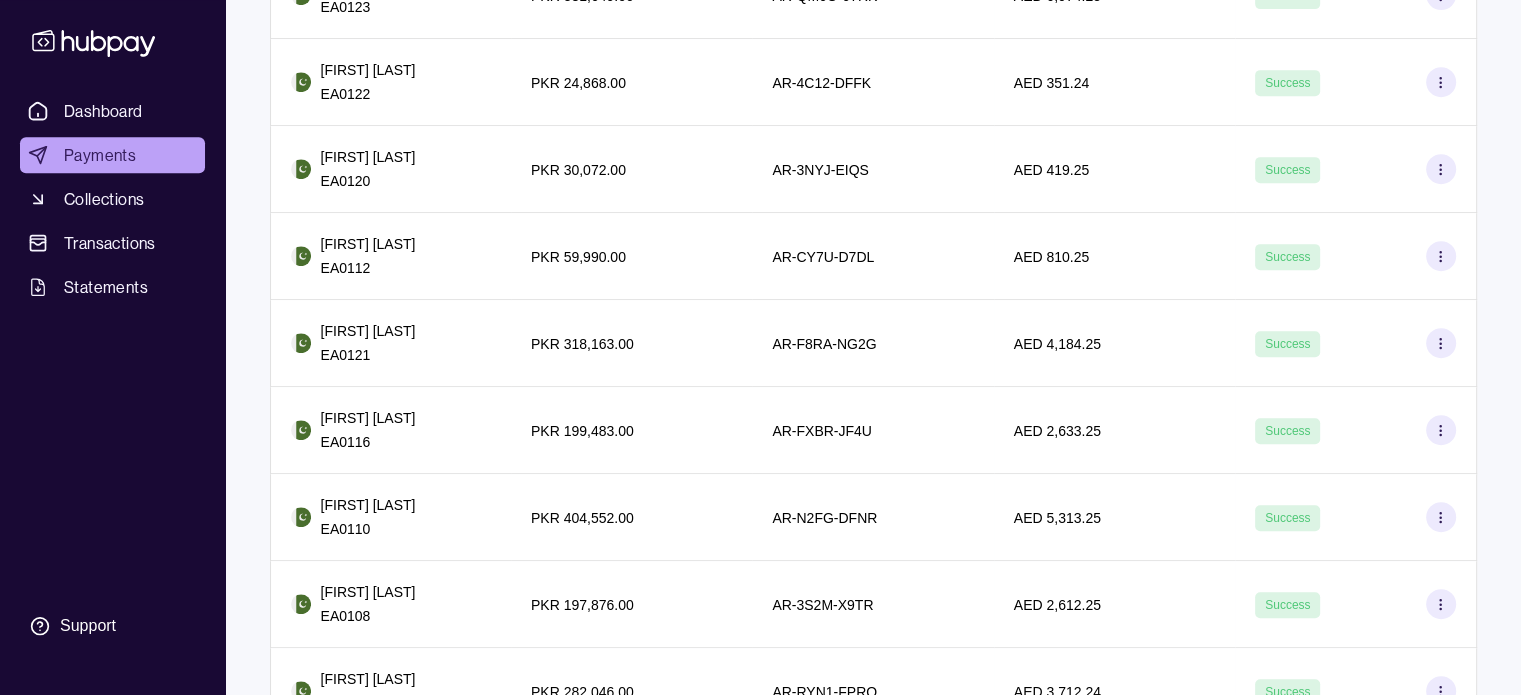 scroll, scrollTop: 1000, scrollLeft: 0, axis: vertical 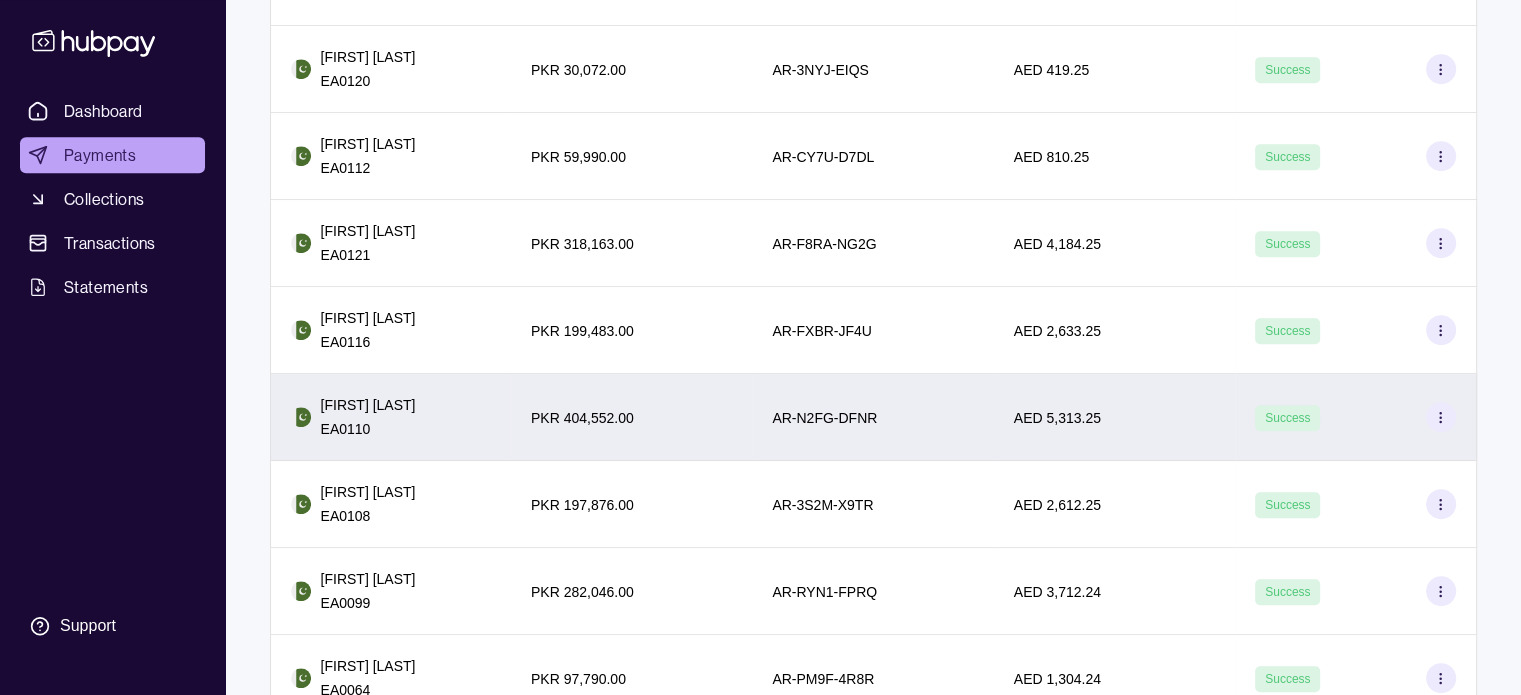 click on "[FIRST] [LAST]" at bounding box center [391, 417] 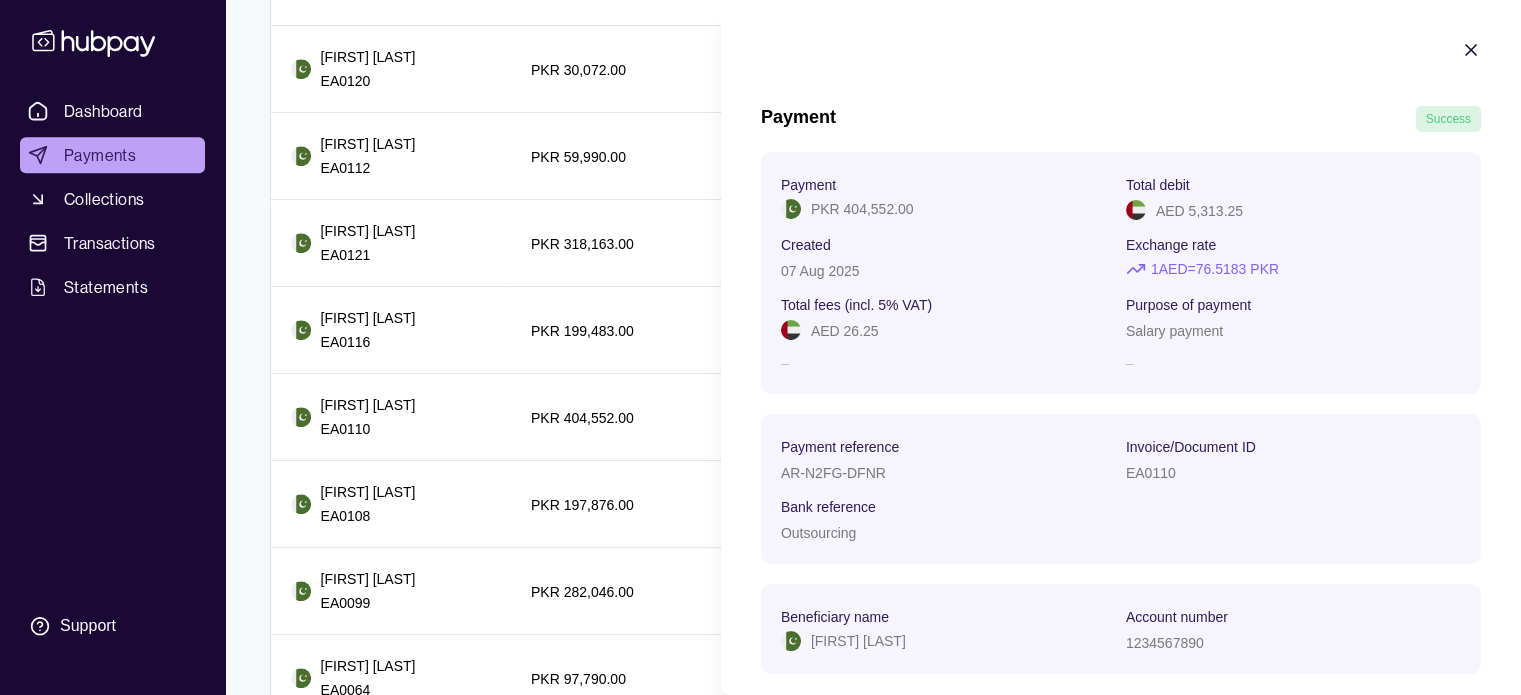 scroll, scrollTop: 44, scrollLeft: 0, axis: vertical 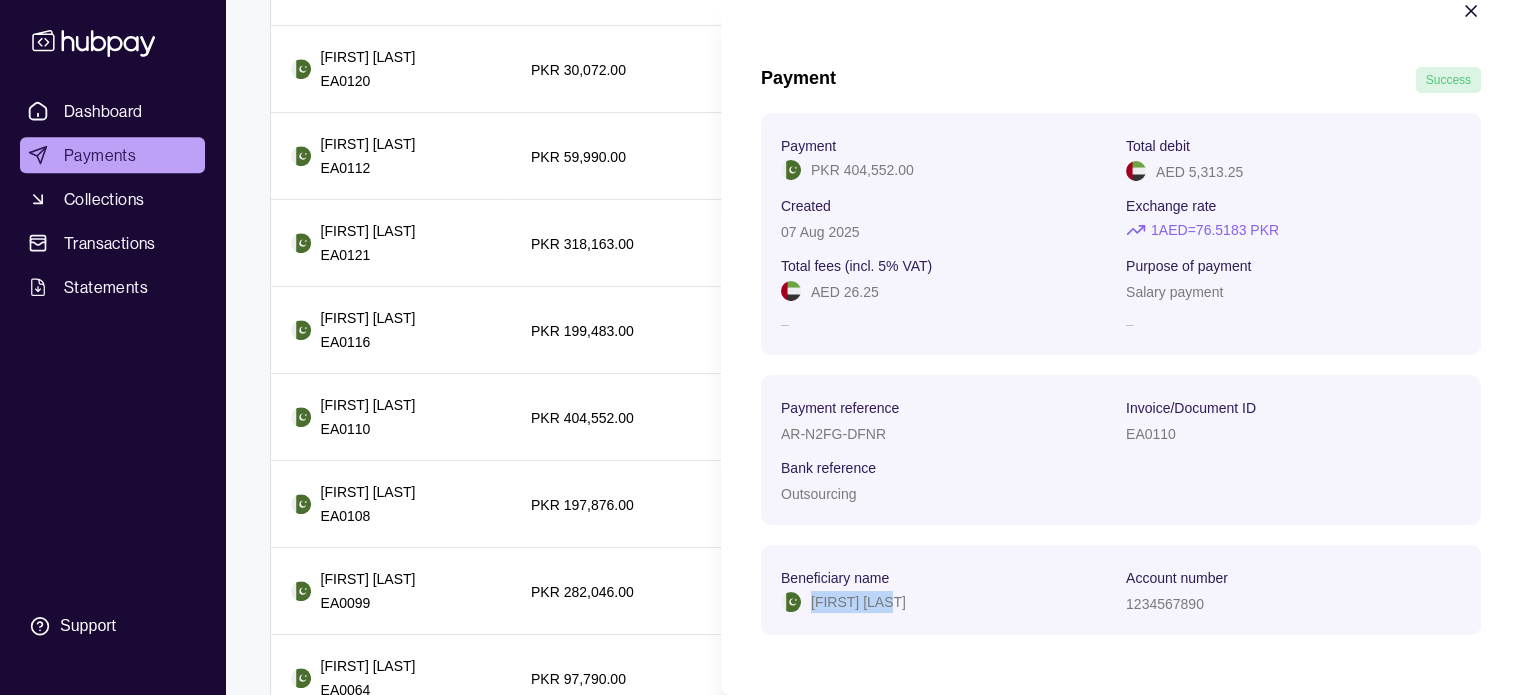 drag, startPoint x: 814, startPoint y: 599, endPoint x: 936, endPoint y: 603, distance: 122.06556 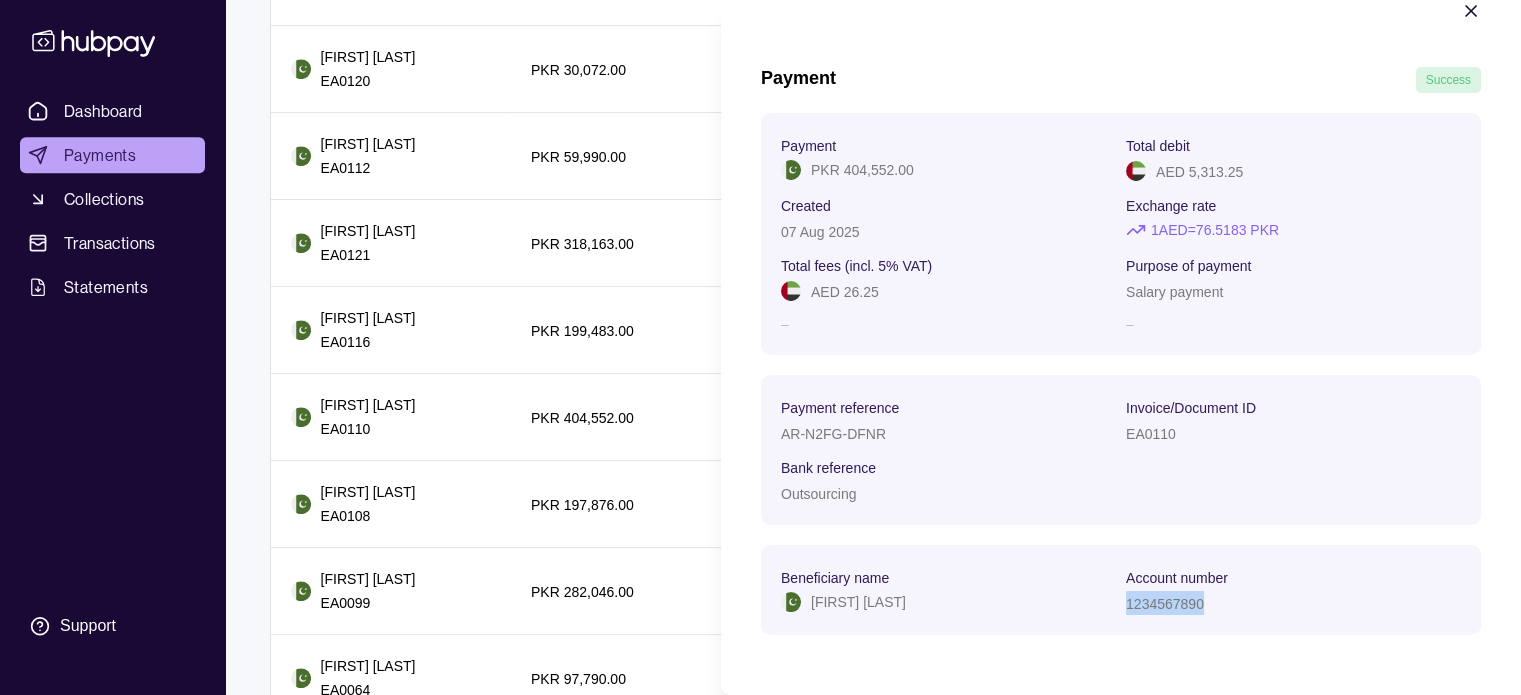 drag, startPoint x: 1117, startPoint y: 600, endPoint x: 1197, endPoint y: 599, distance: 80.00625 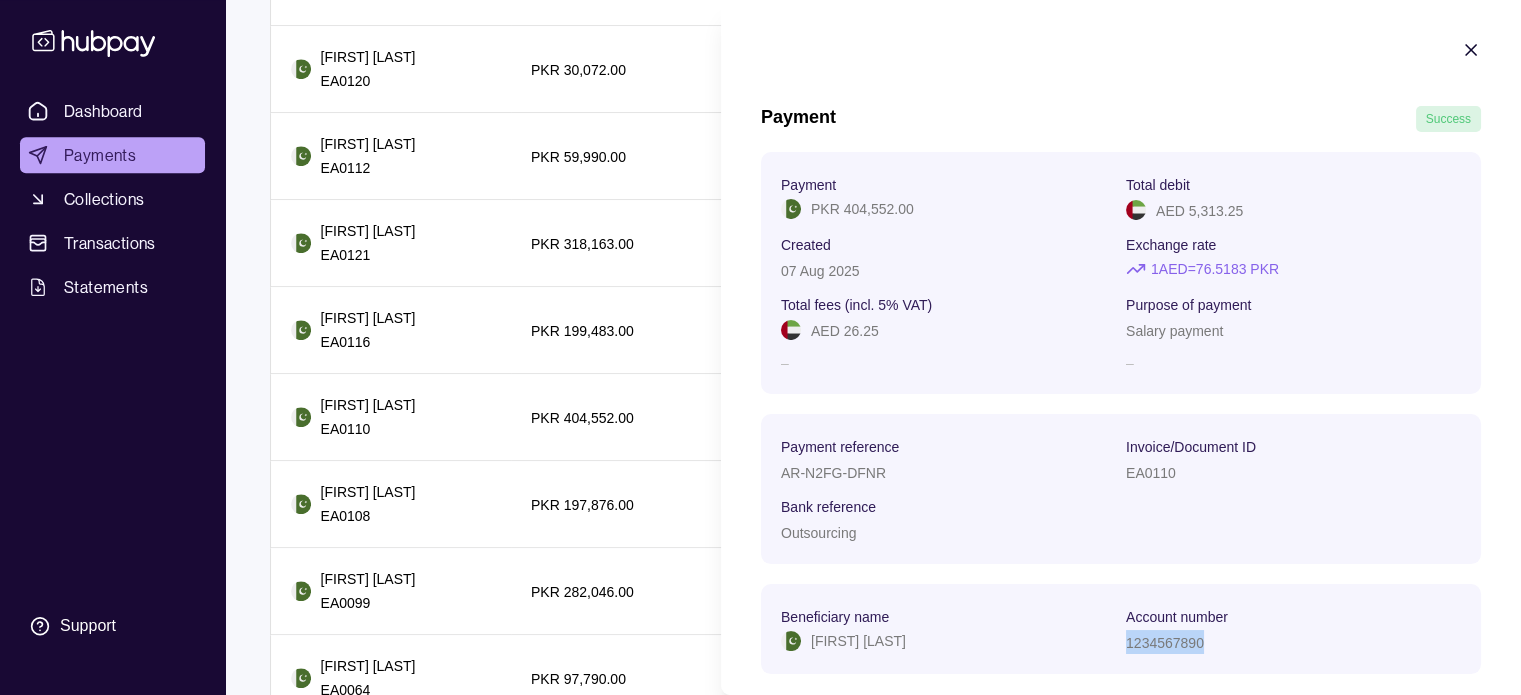click 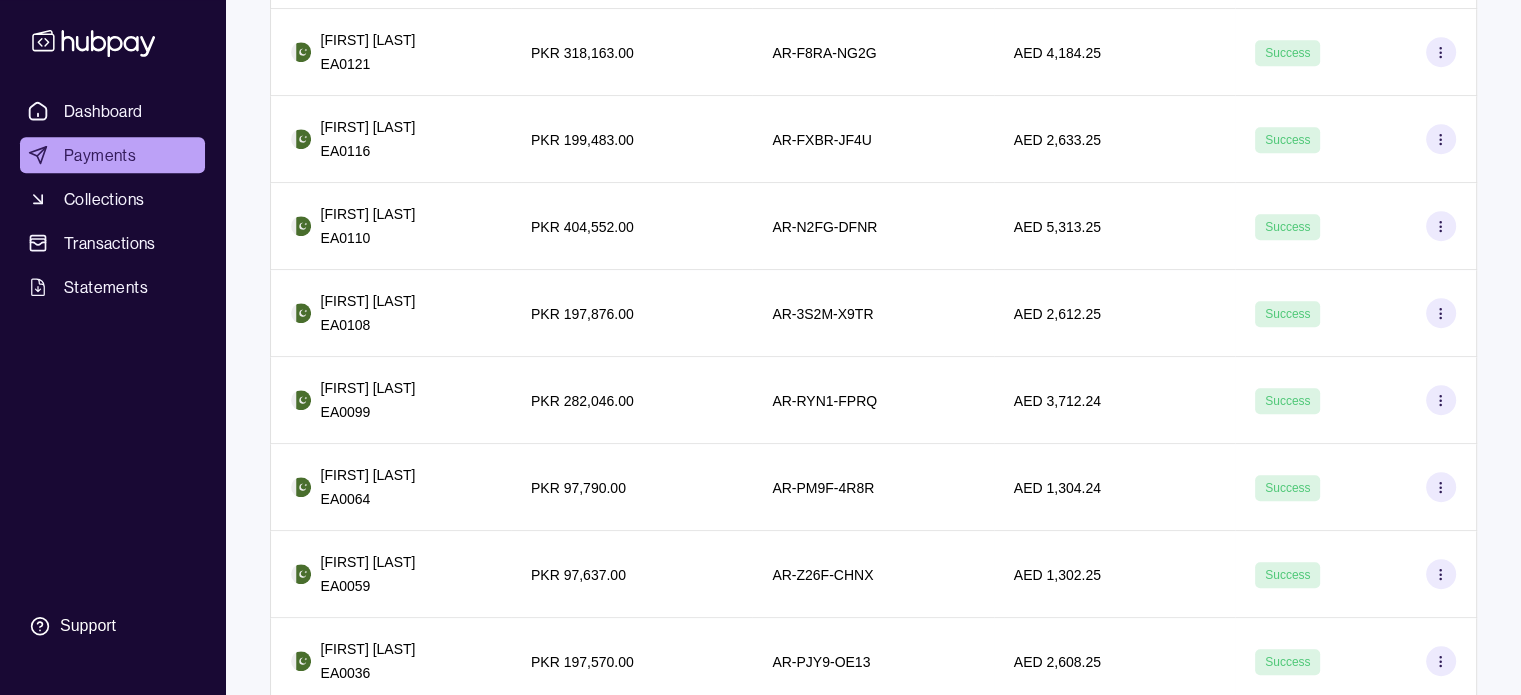 scroll, scrollTop: 1200, scrollLeft: 0, axis: vertical 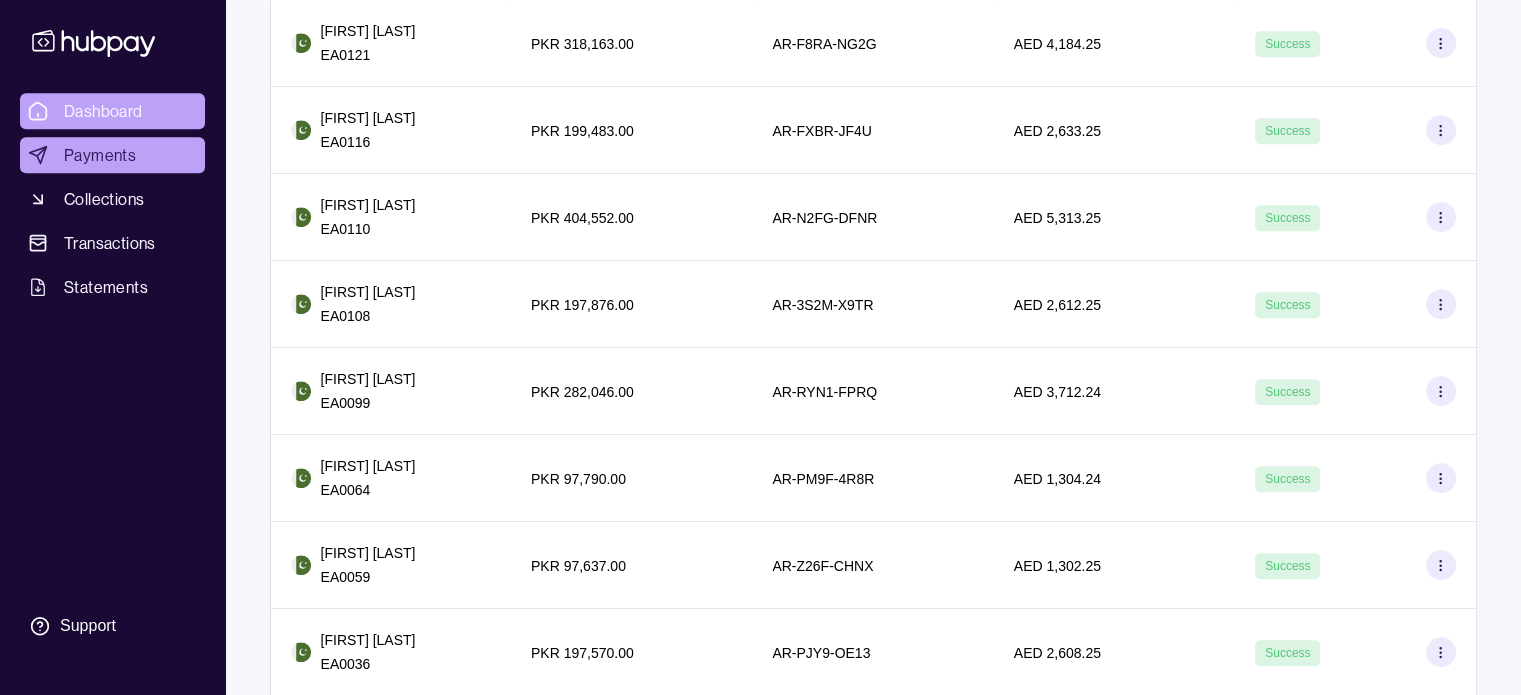 click on "Dashboard" at bounding box center [103, 111] 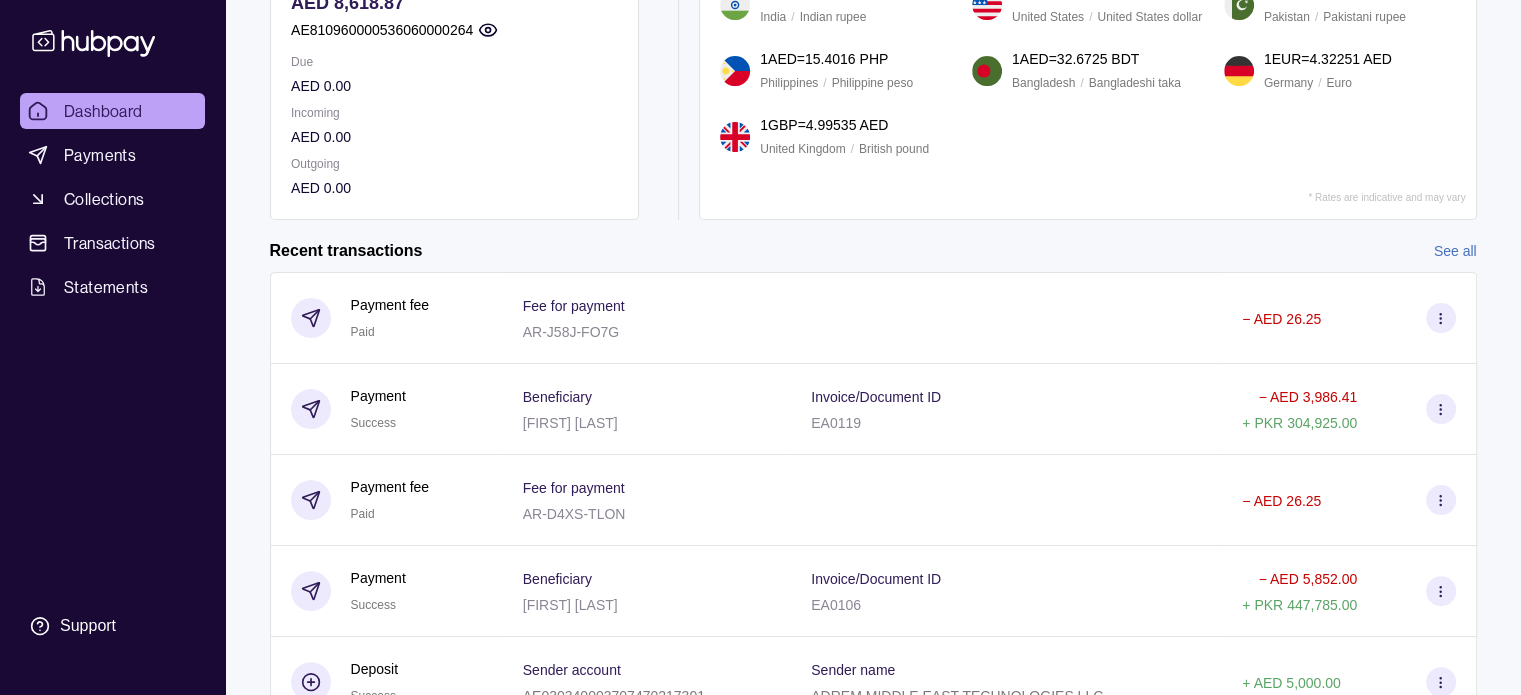 scroll, scrollTop: 499, scrollLeft: 0, axis: vertical 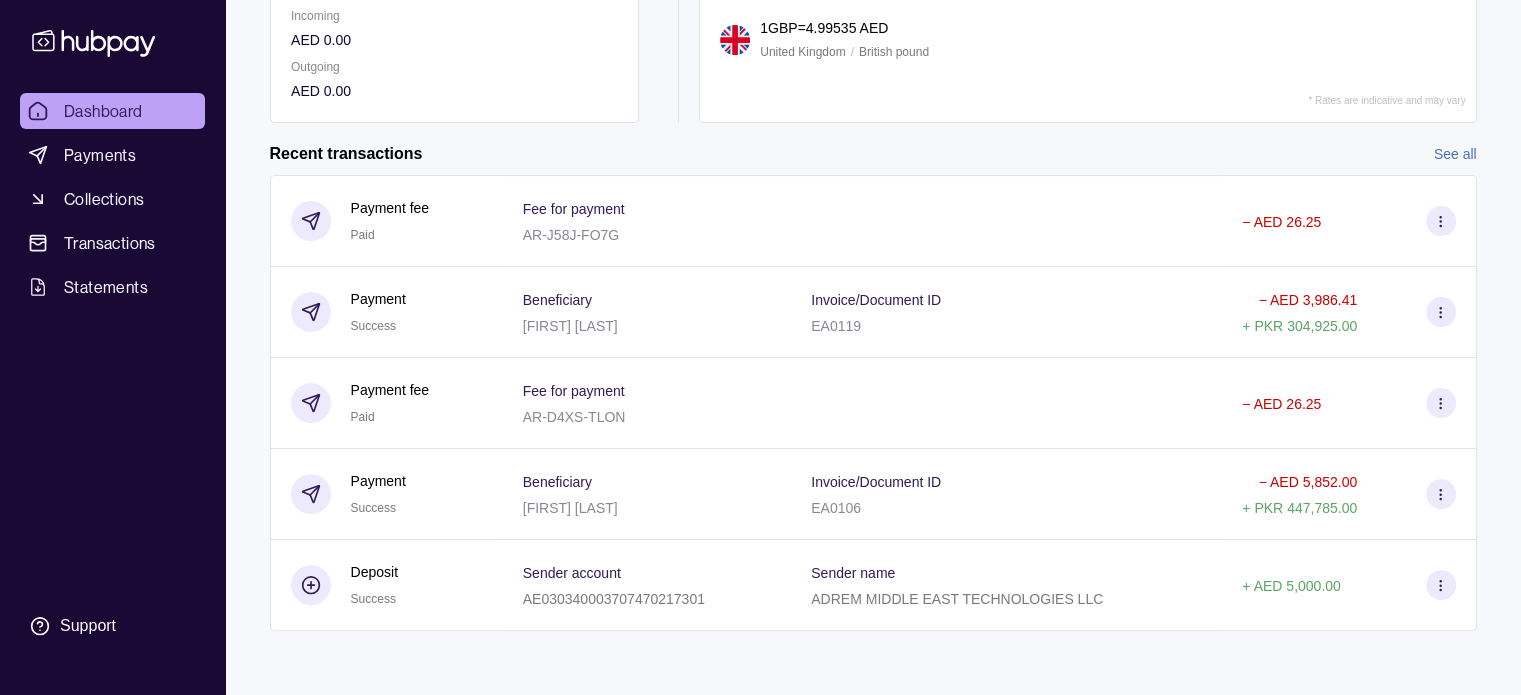 click on "Payment calculator Add funds AED 8,618.87 AE810960000536060000264 Due AED 0.00 Incoming AED 0.00 Outgoing AED 0.00 Request new currencies 1  AED  =  23.711   INR India / Indian rupee 1  USD  =  3.68163   AED United States / United States dollar 1  AED  =  76.4912   PKR Pakistan / Pakistani rupee 1  AED  =  15.4016   PHP Philippines / Philippine peso 1  AED  =  32.6725   BDT Bangladesh / Bangladeshi taka 1  EUR  =  4.32251   AED Germany / Euro 1  GBP  =  4.99535   AED United Kingdom / British pound * Rates are indicative and may vary Recent transactions See all Details Amount Payment fee Paid Fee for payment AR-J58J-FO7G −   AED 26.25 Payment Success Beneficiary [BENEFICIARY_NAME] Invoice/Document ID EA0119 −   AED 3,986.41 +   PKR 304,925.00 Payment fee Paid Fee for payment AR-D4XS-TLON −   AED 26.25 Payment Success Beneficiary [BENEFICIARY_NAME] Invoice/Document ID EA0106 −   AED 5,852.00 +   PKR 447,785.00 Deposit Success Sender account AE030340003707470217301 Sender name +   AED 5,000.00" at bounding box center (873, 215) 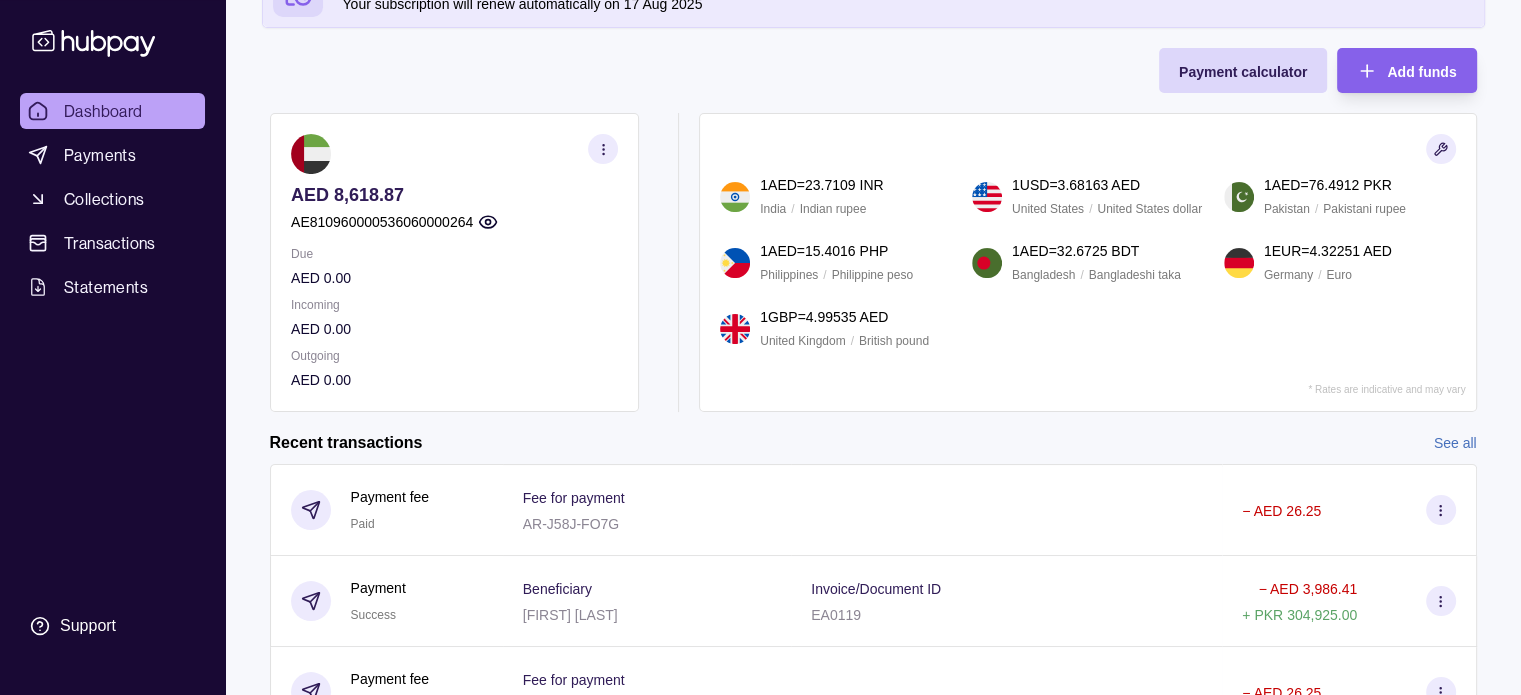 scroll, scrollTop: 300, scrollLeft: 0, axis: vertical 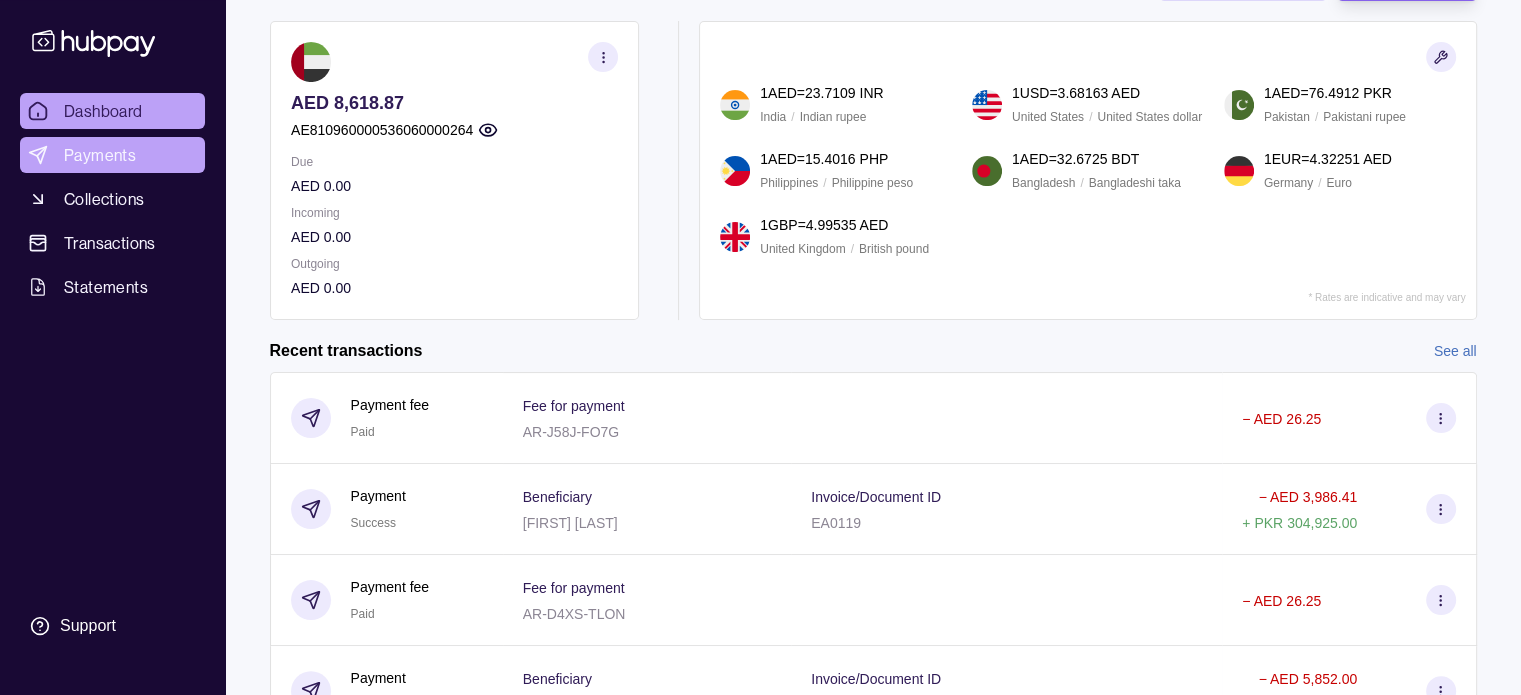 click on "Payments" at bounding box center (112, 155) 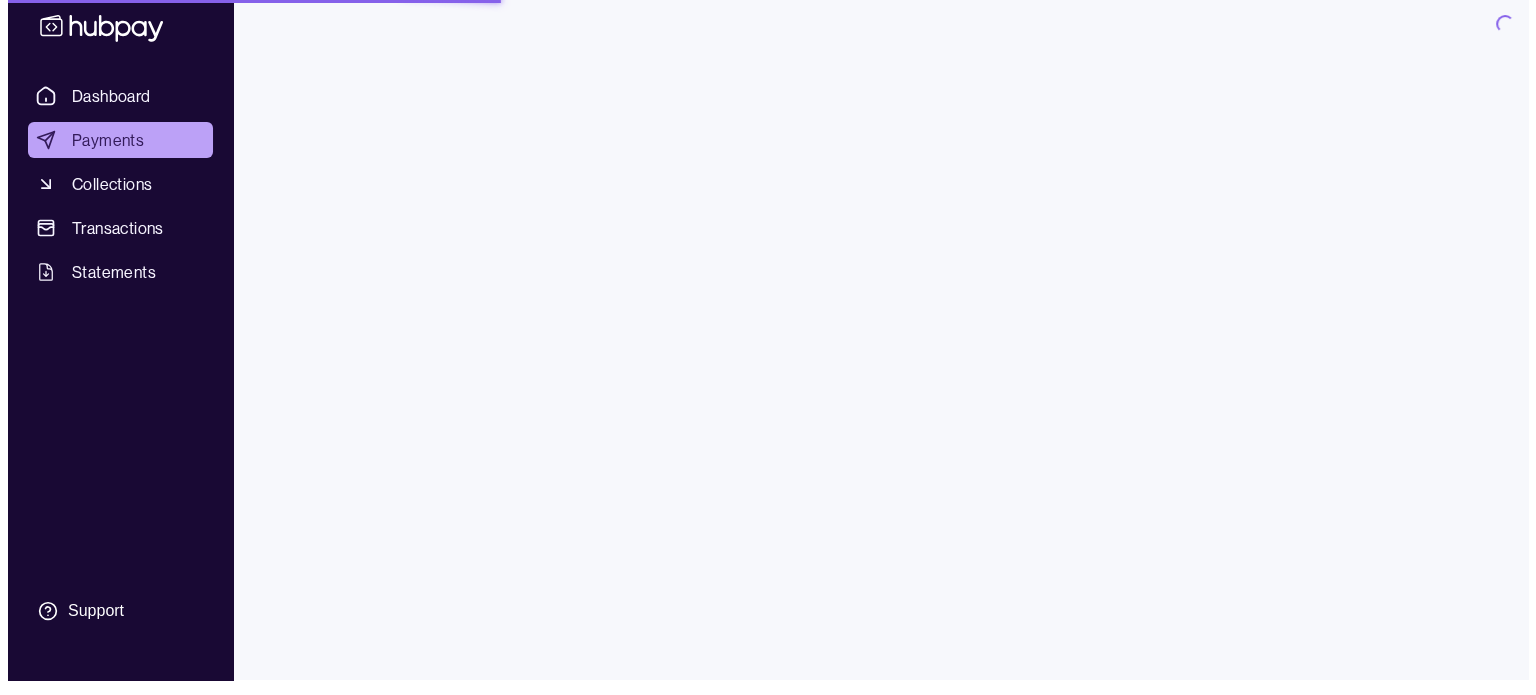 scroll, scrollTop: 0, scrollLeft: 0, axis: both 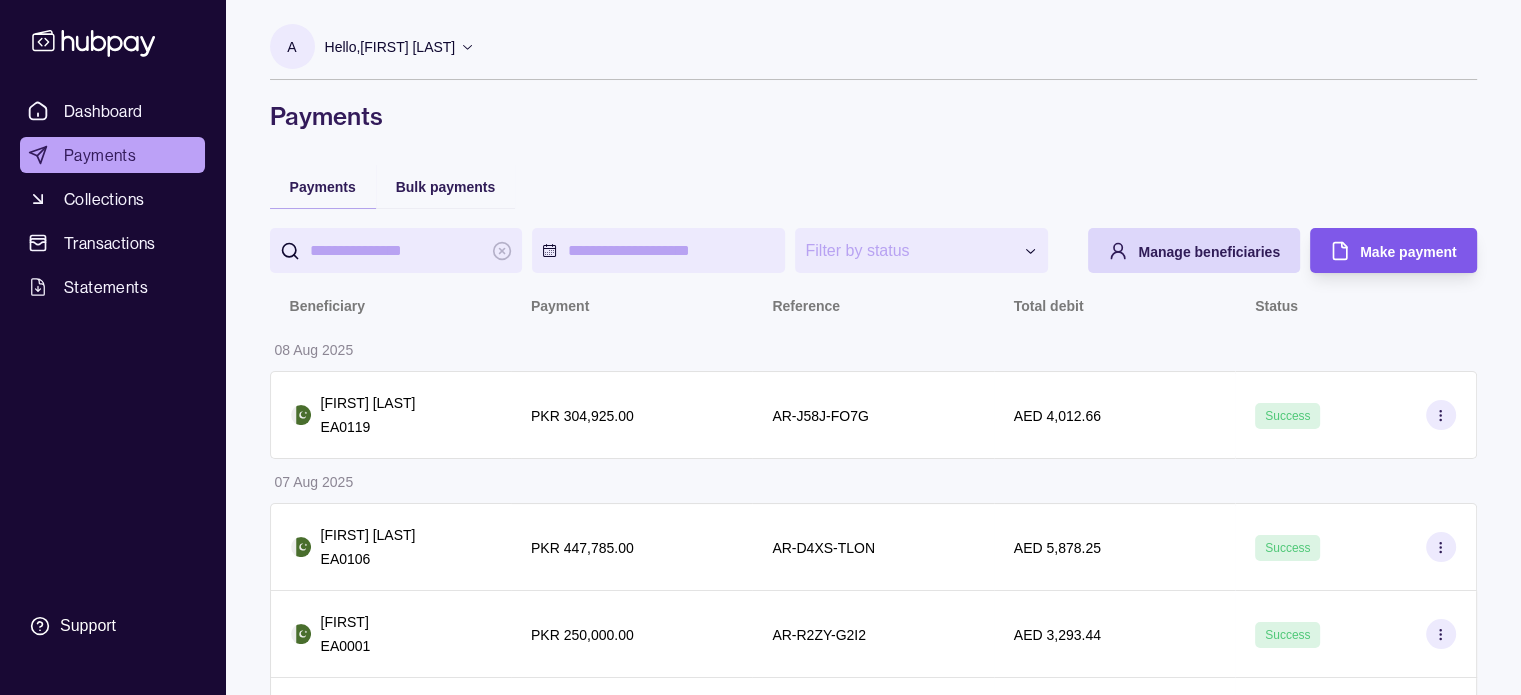click on "Make payment" at bounding box center [1408, 252] 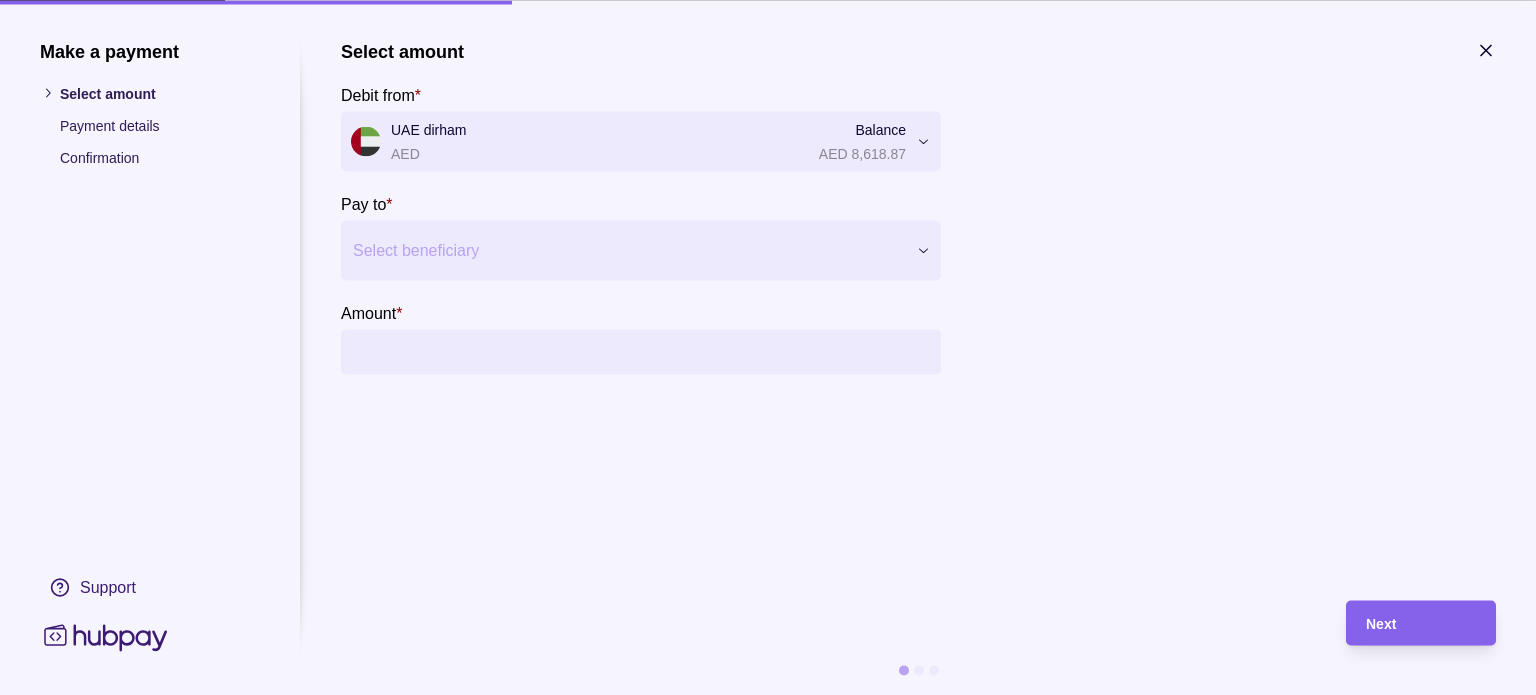 click at bounding box center [628, 250] 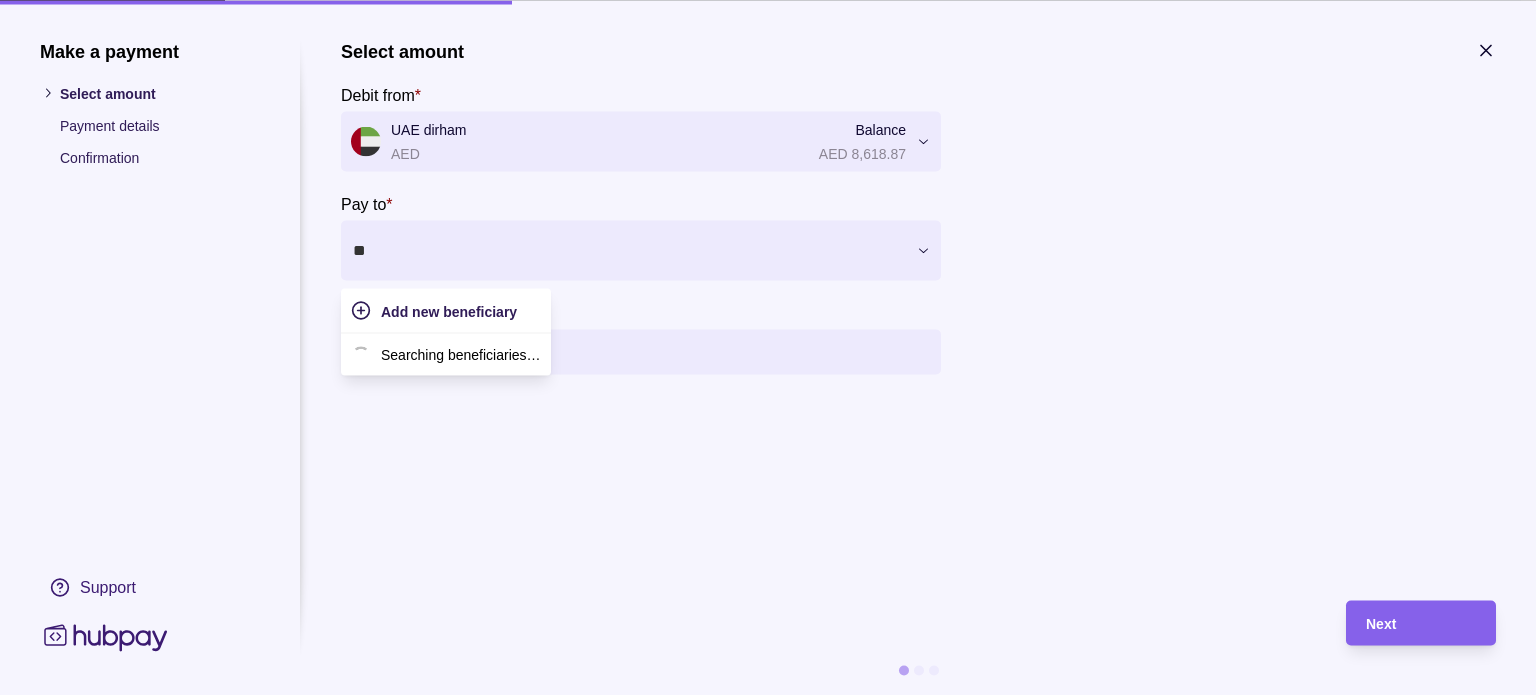 type on "***" 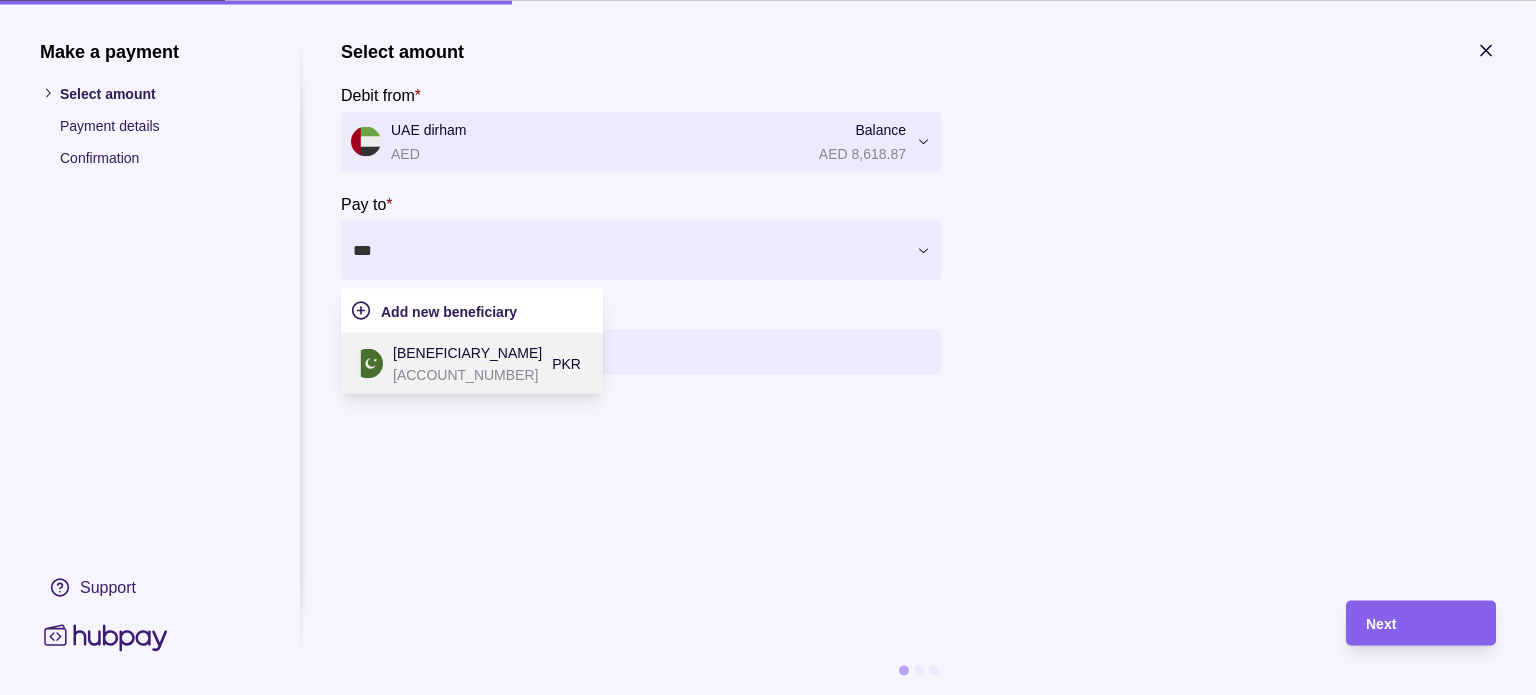 click on "[BENEFICIARY_NAME]" at bounding box center (467, 352) 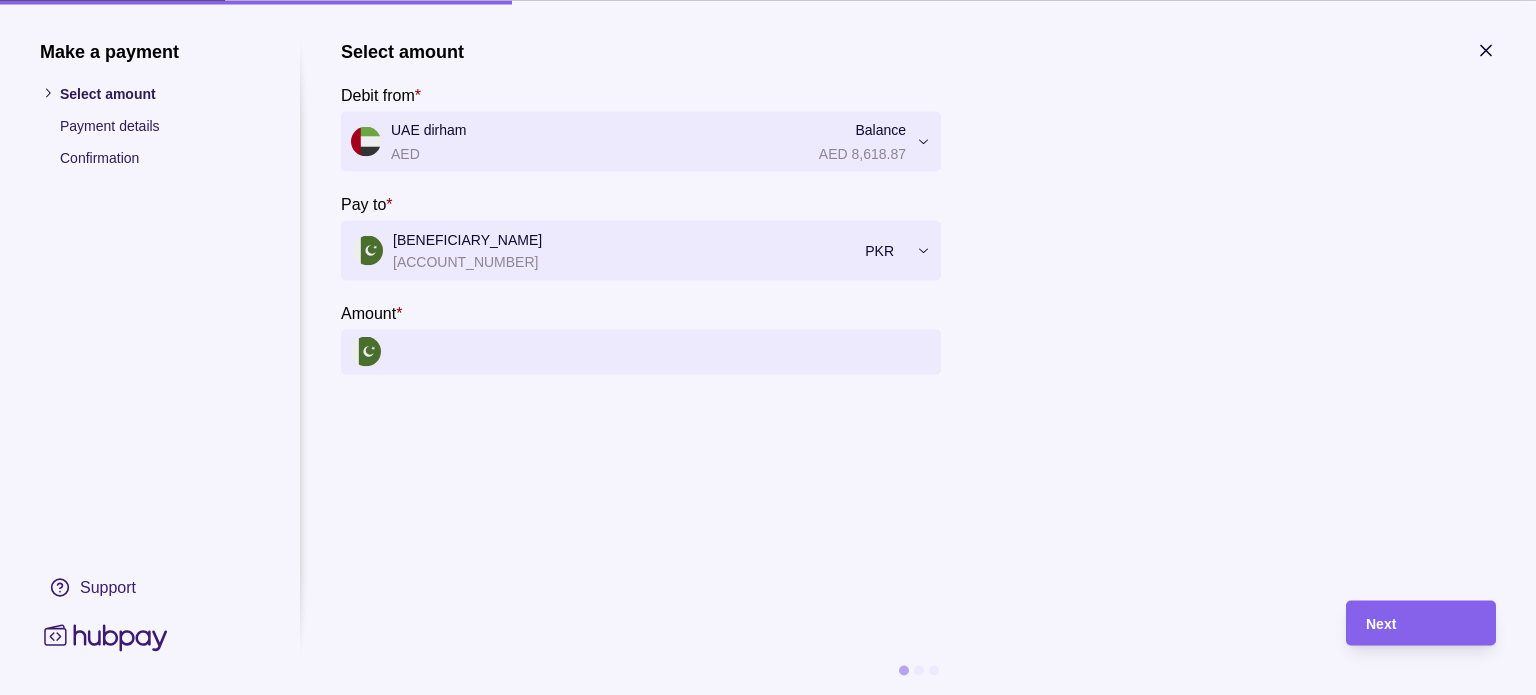 click on "Amount  *" at bounding box center [661, 351] 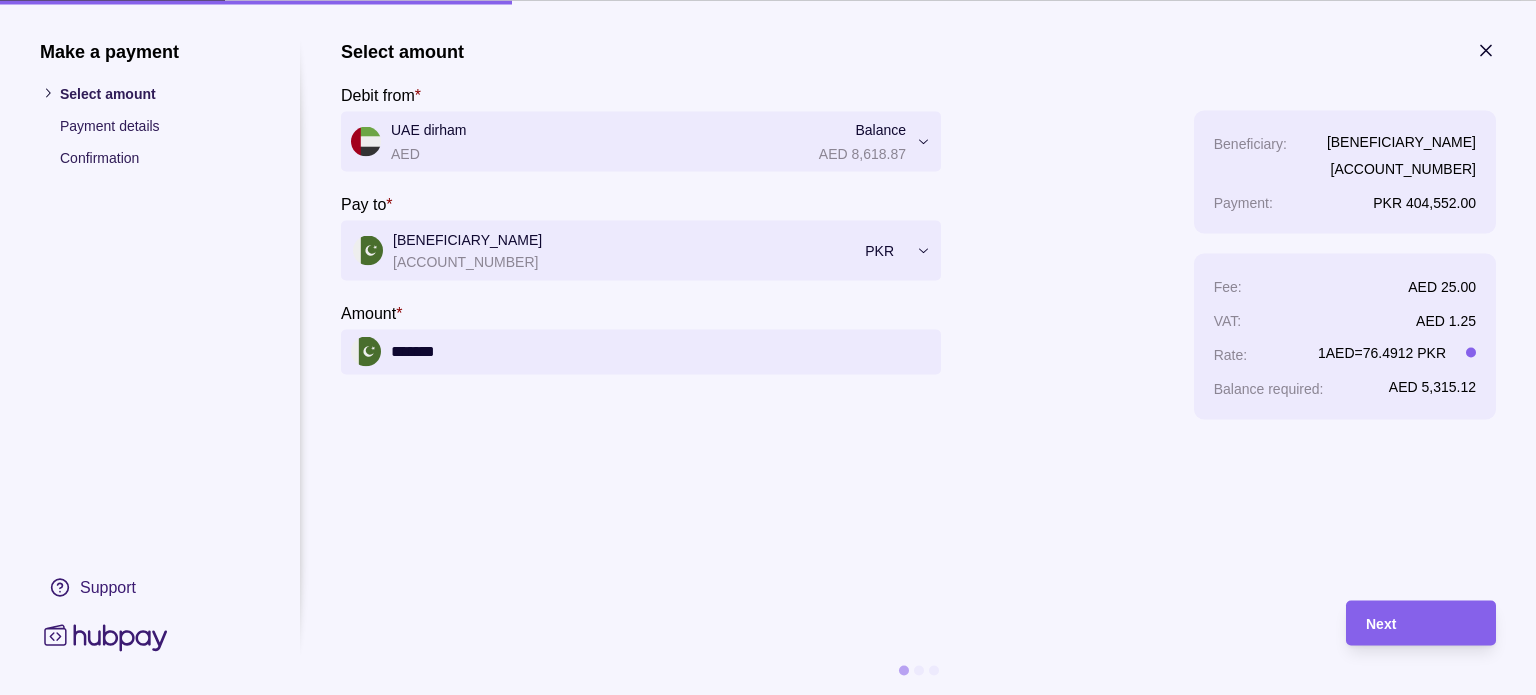 type on "*******" 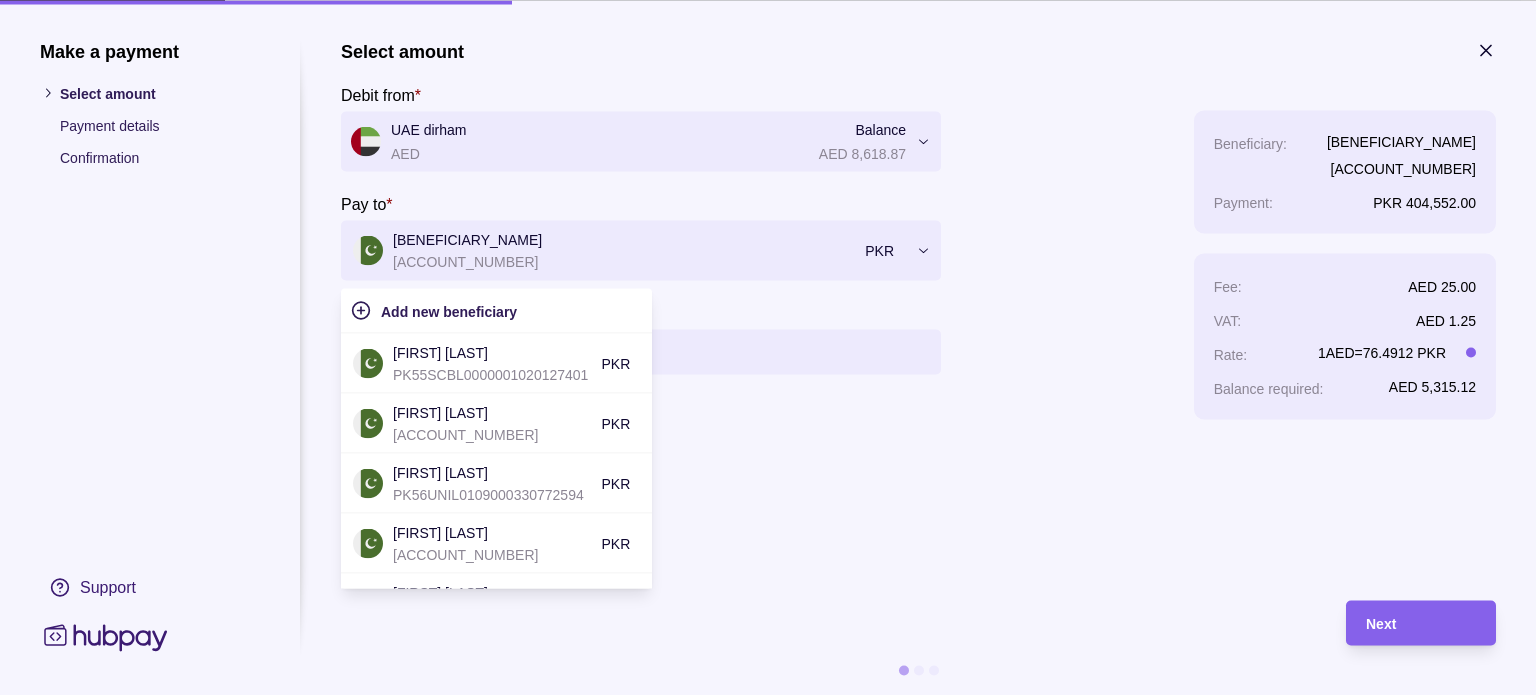 drag, startPoint x: 391, startPoint y: 237, endPoint x: 648, endPoint y: 235, distance: 257.00778 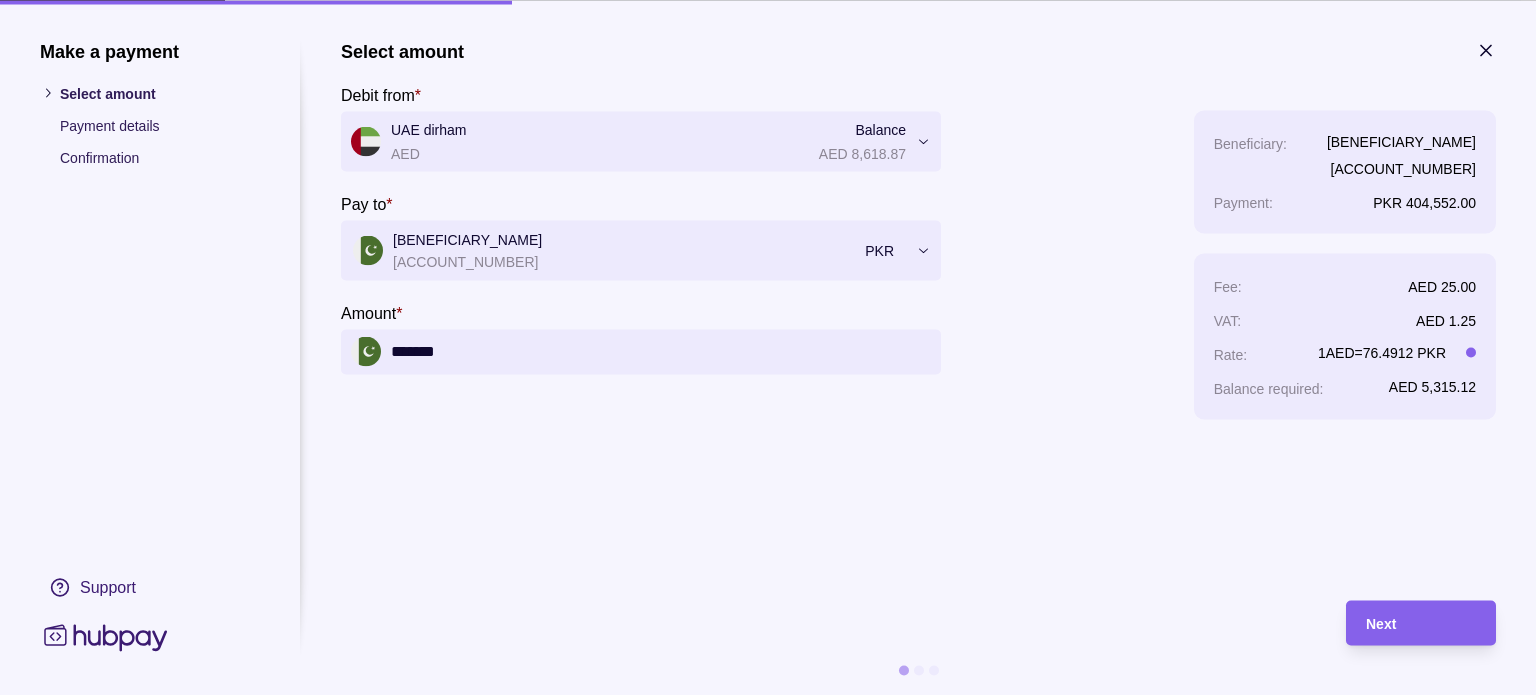 drag, startPoint x: 1241, startPoint y: 138, endPoint x: 1490, endPoint y: 146, distance: 249.12848 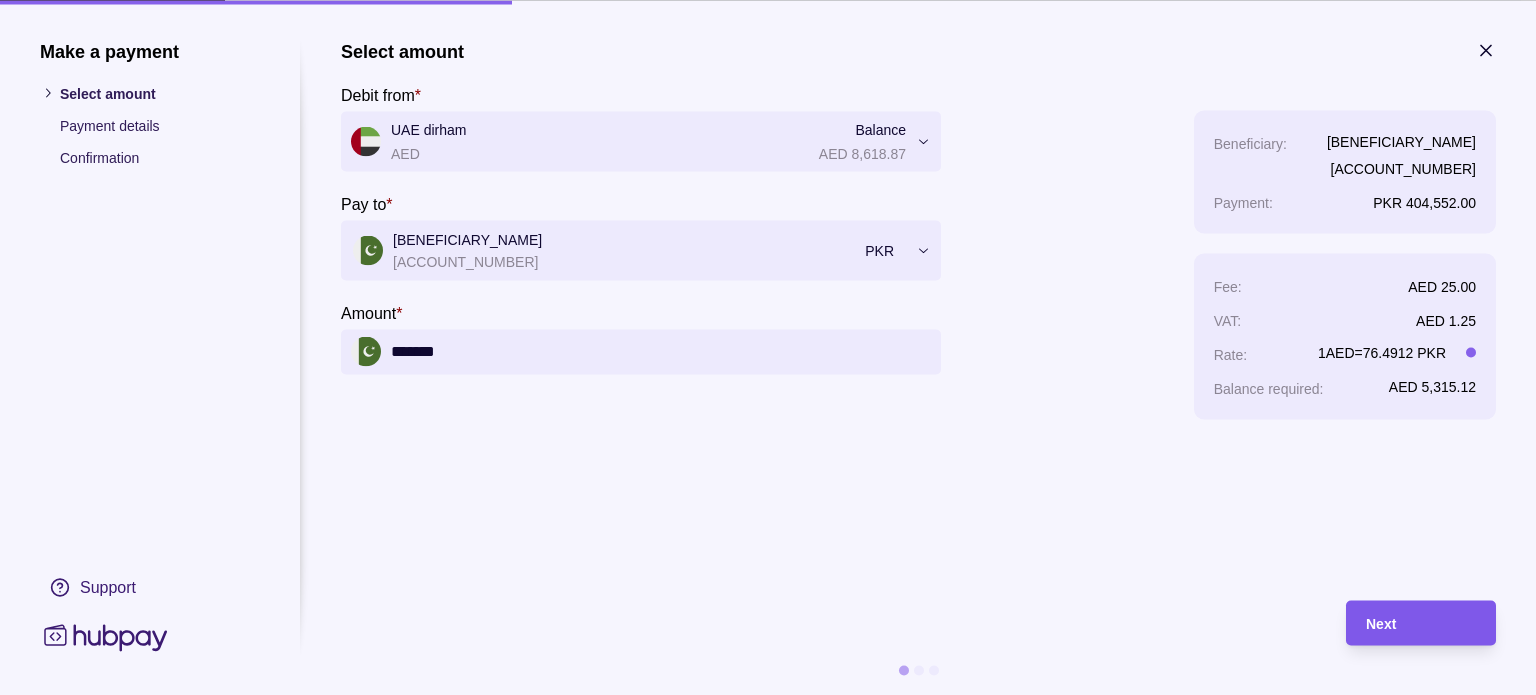 click on "Next" at bounding box center [1381, 624] 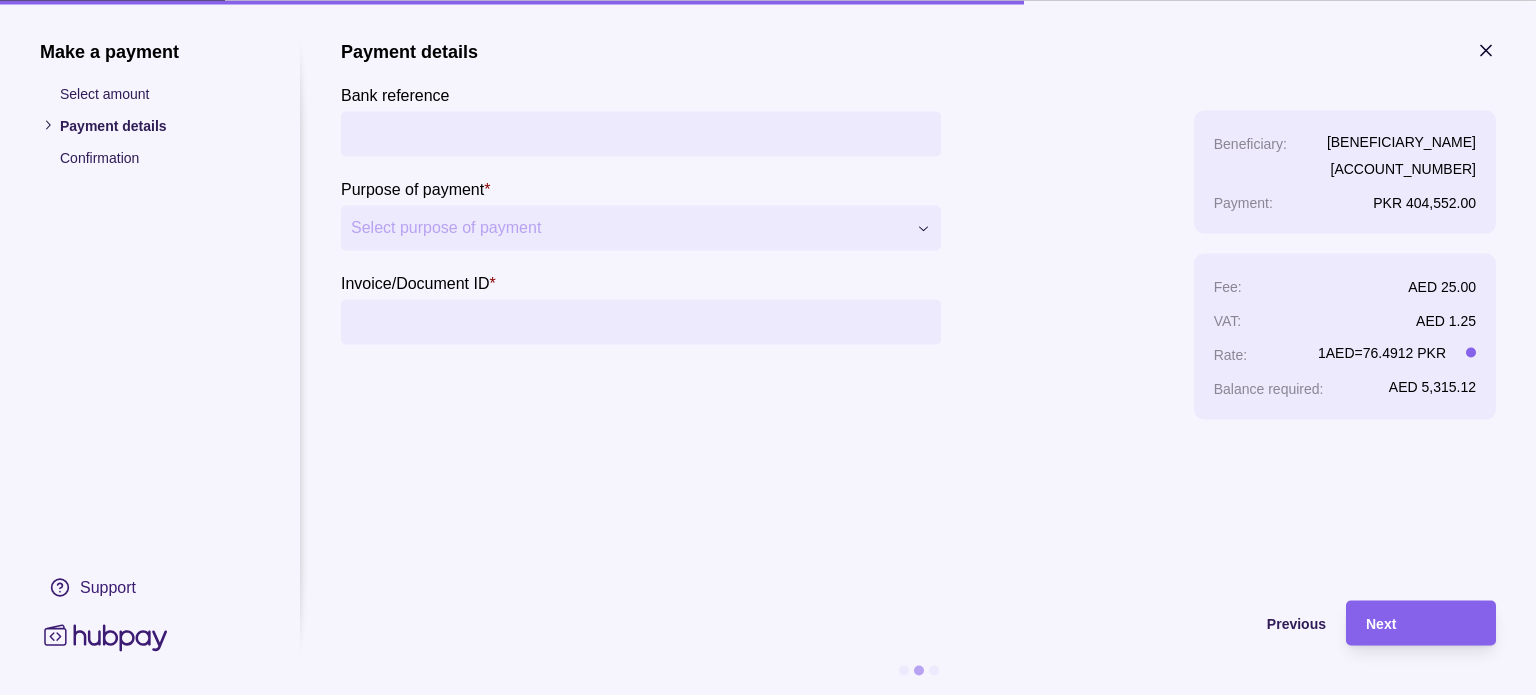 click on "Bank reference" at bounding box center [641, 133] 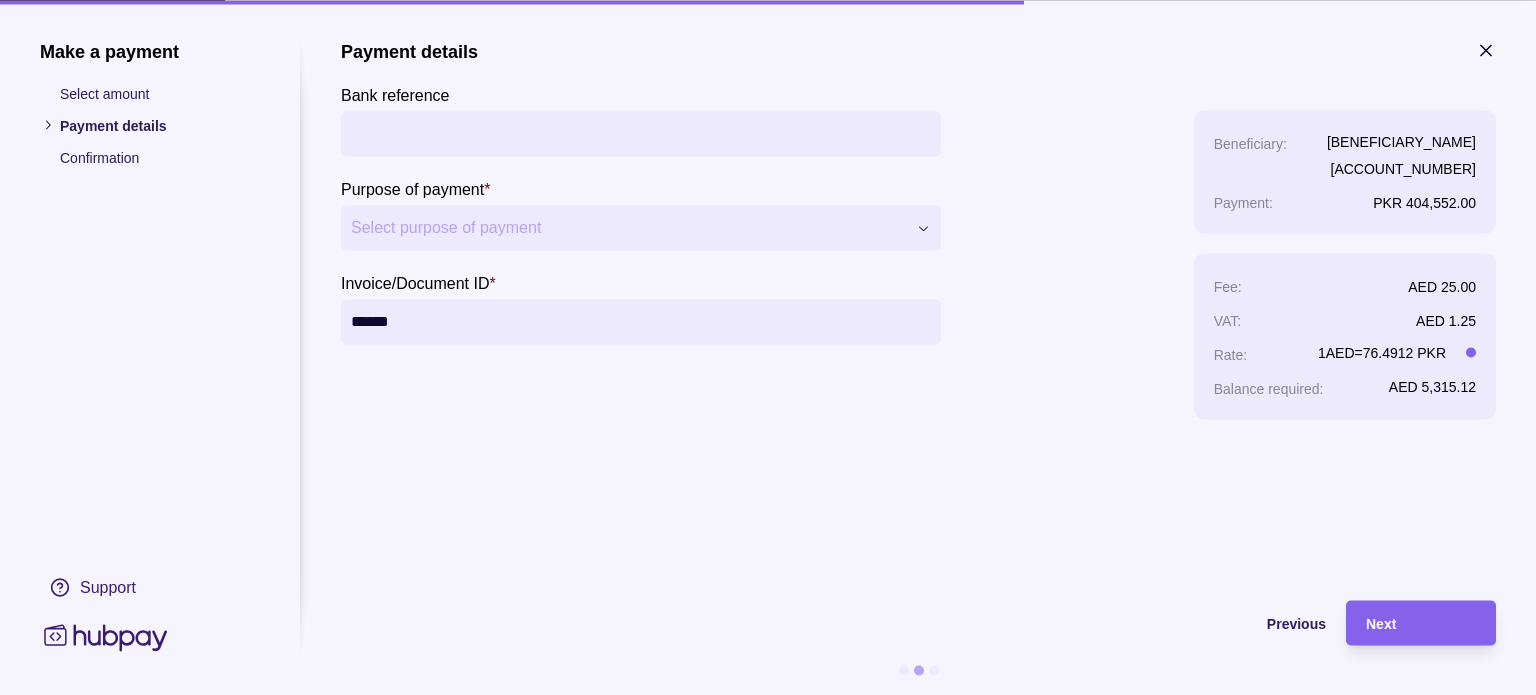 type on "******" 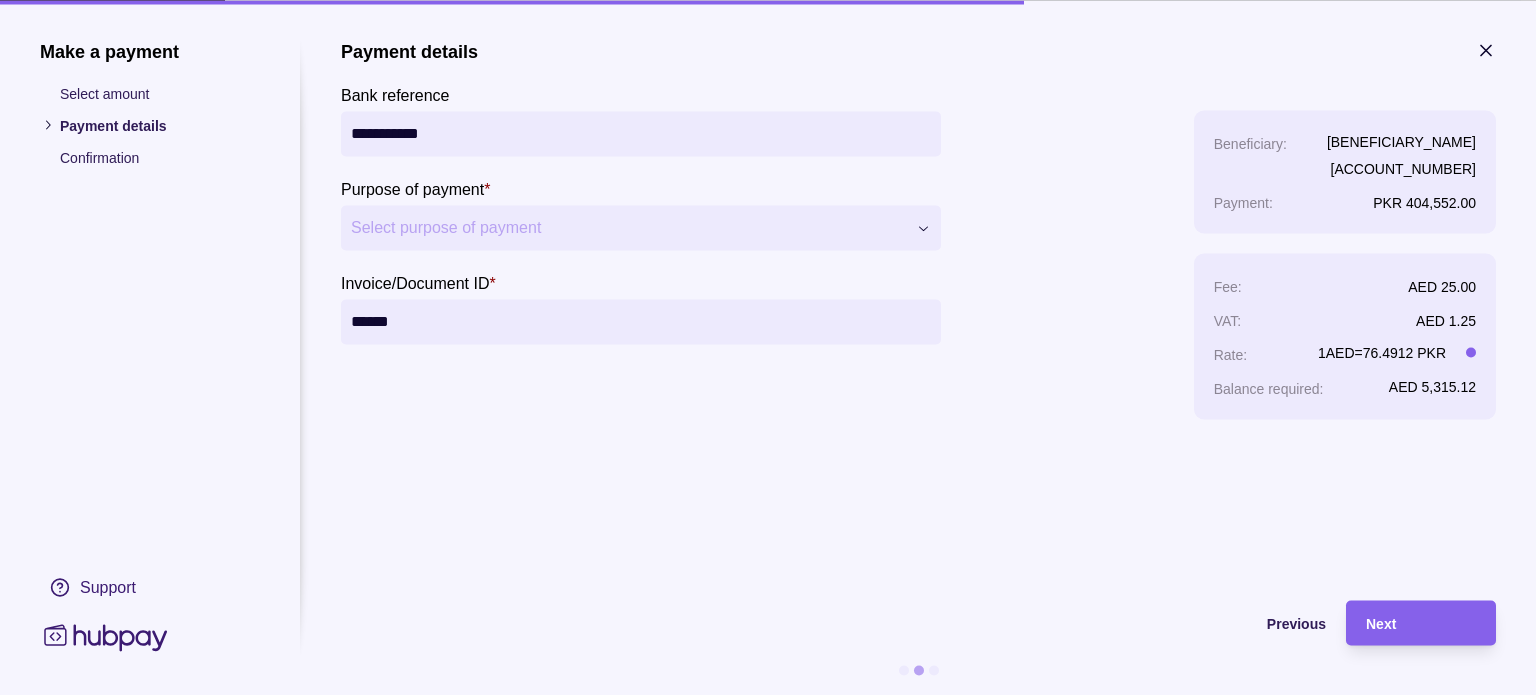 type on "**********" 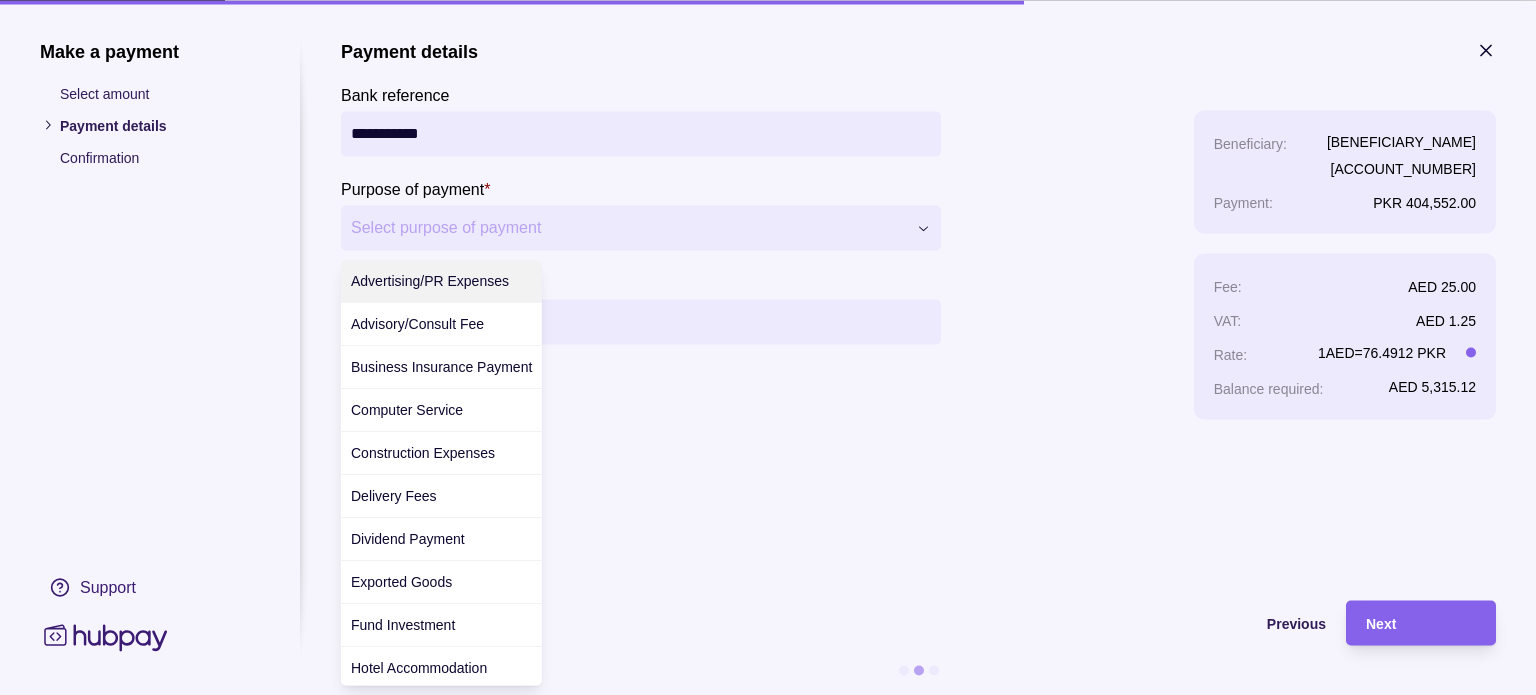 click on "**********" at bounding box center [760, 2177] 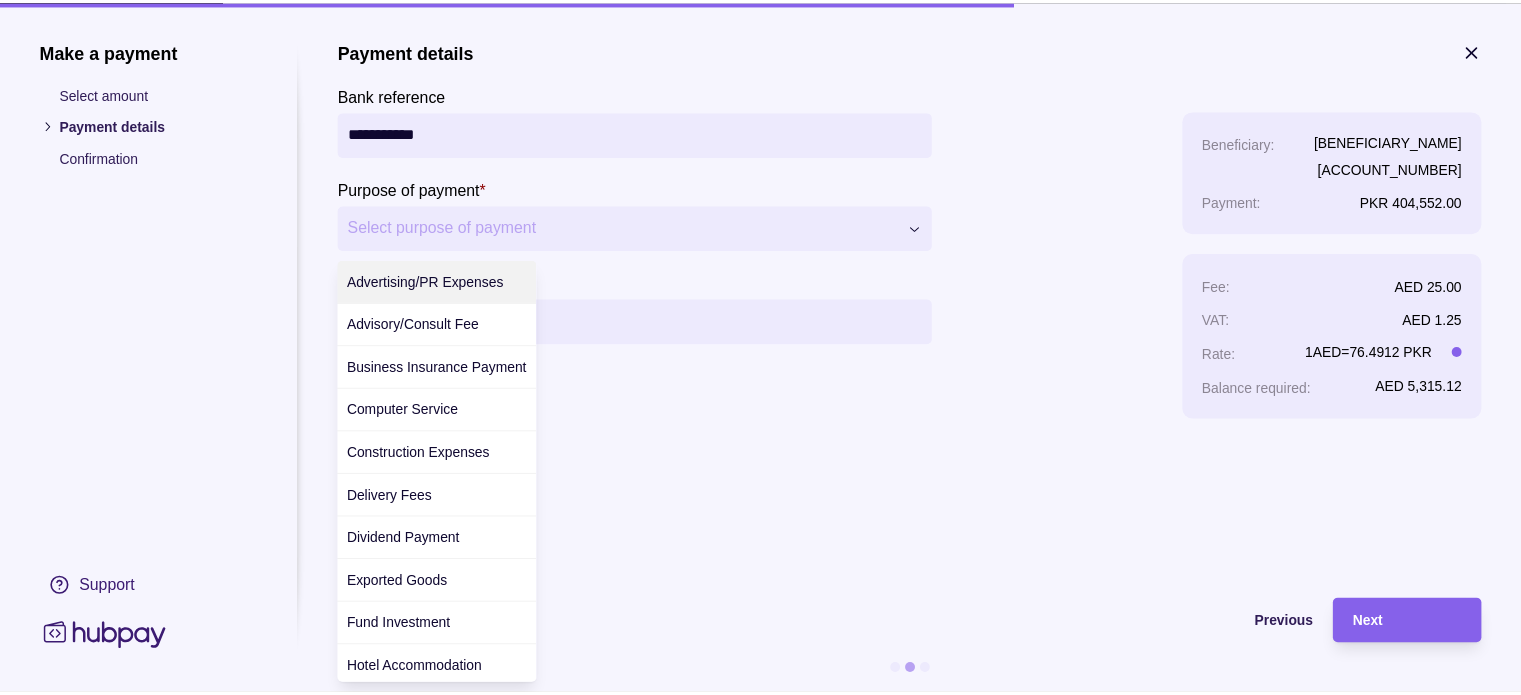 scroll, scrollTop: 772, scrollLeft: 0, axis: vertical 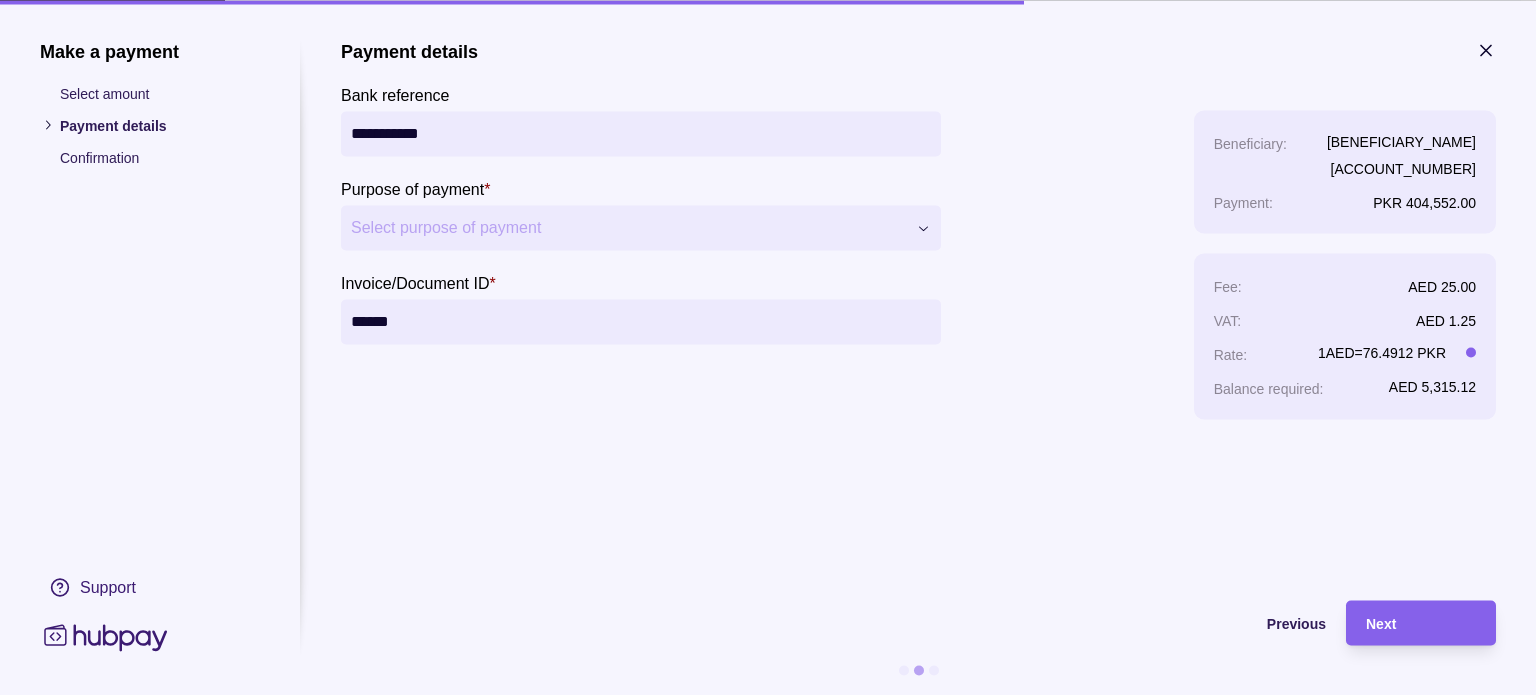 drag, startPoint x: 1239, startPoint y: 140, endPoint x: 1331, endPoint y: 157, distance: 93.55747 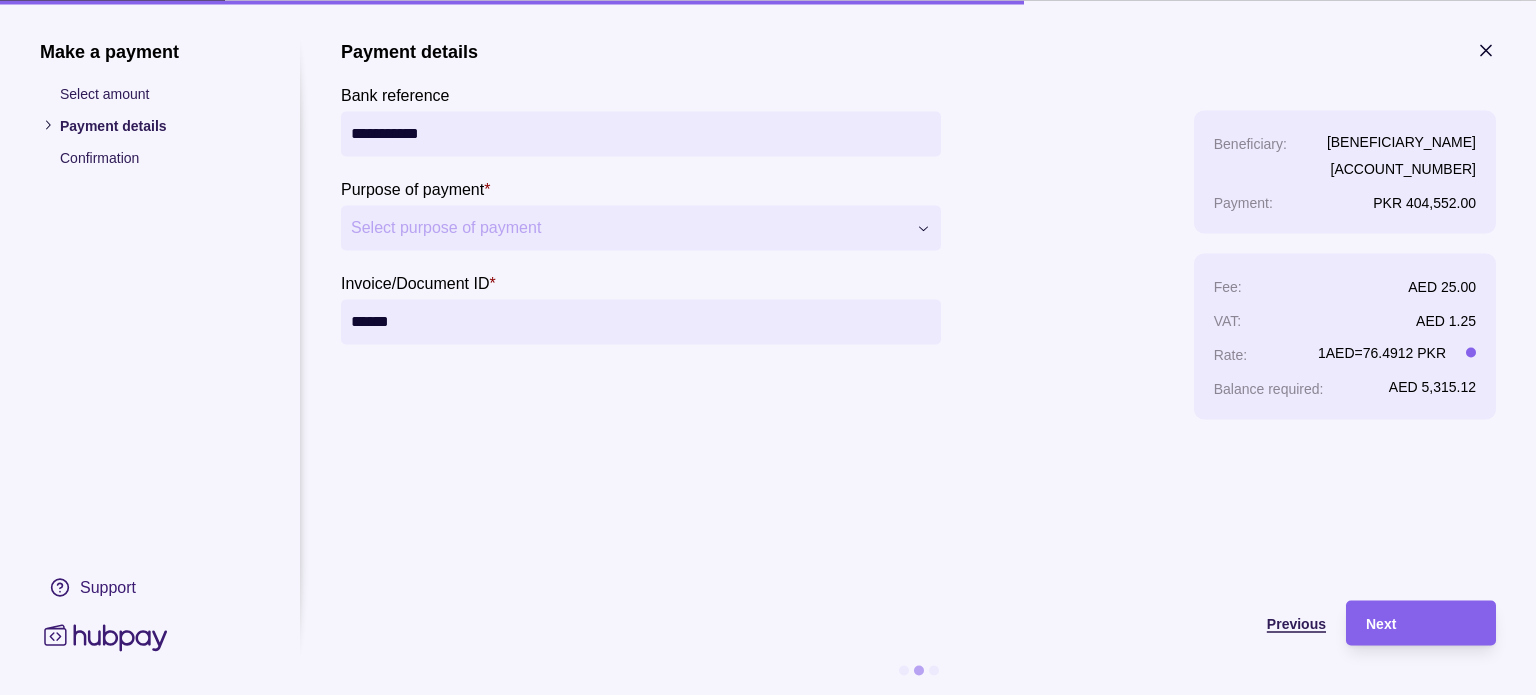click on "Previous" at bounding box center [1296, 624] 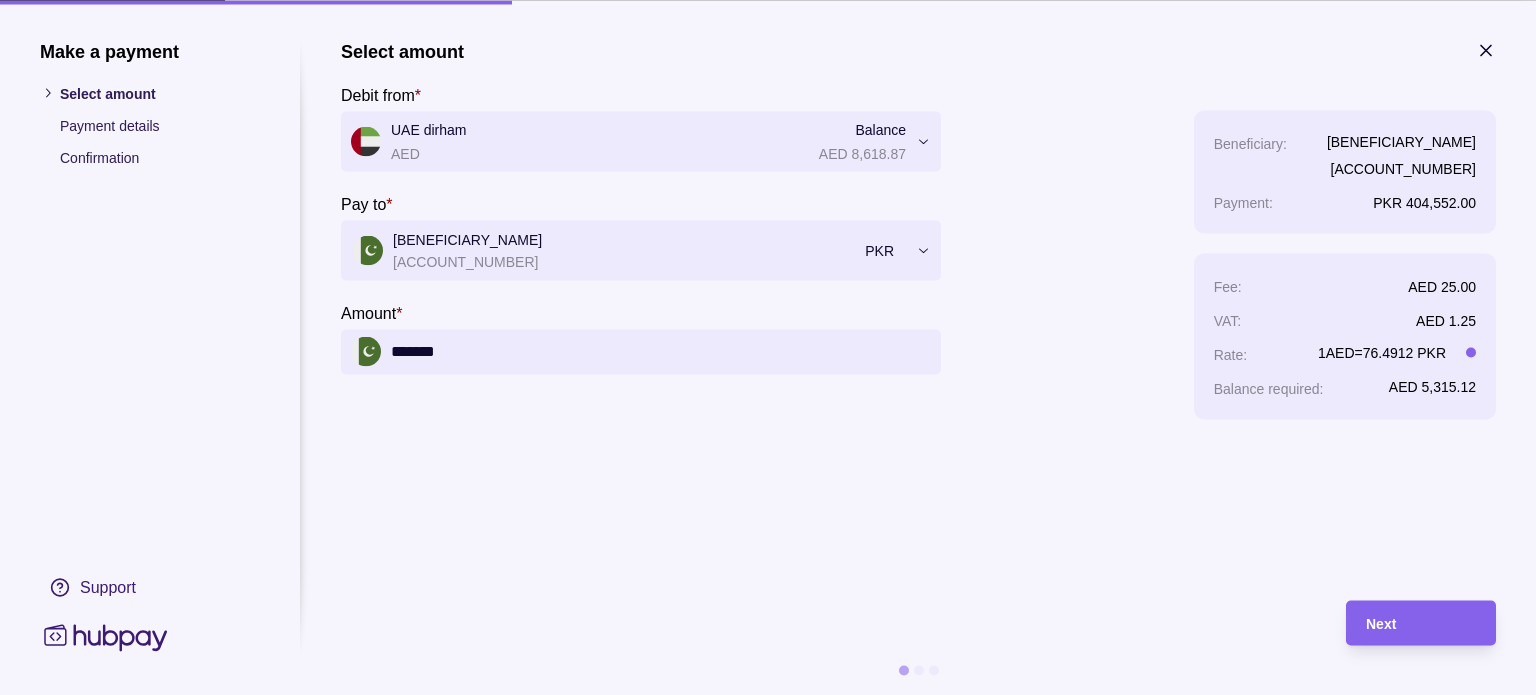 click on "Payment details" at bounding box center (160, 125) 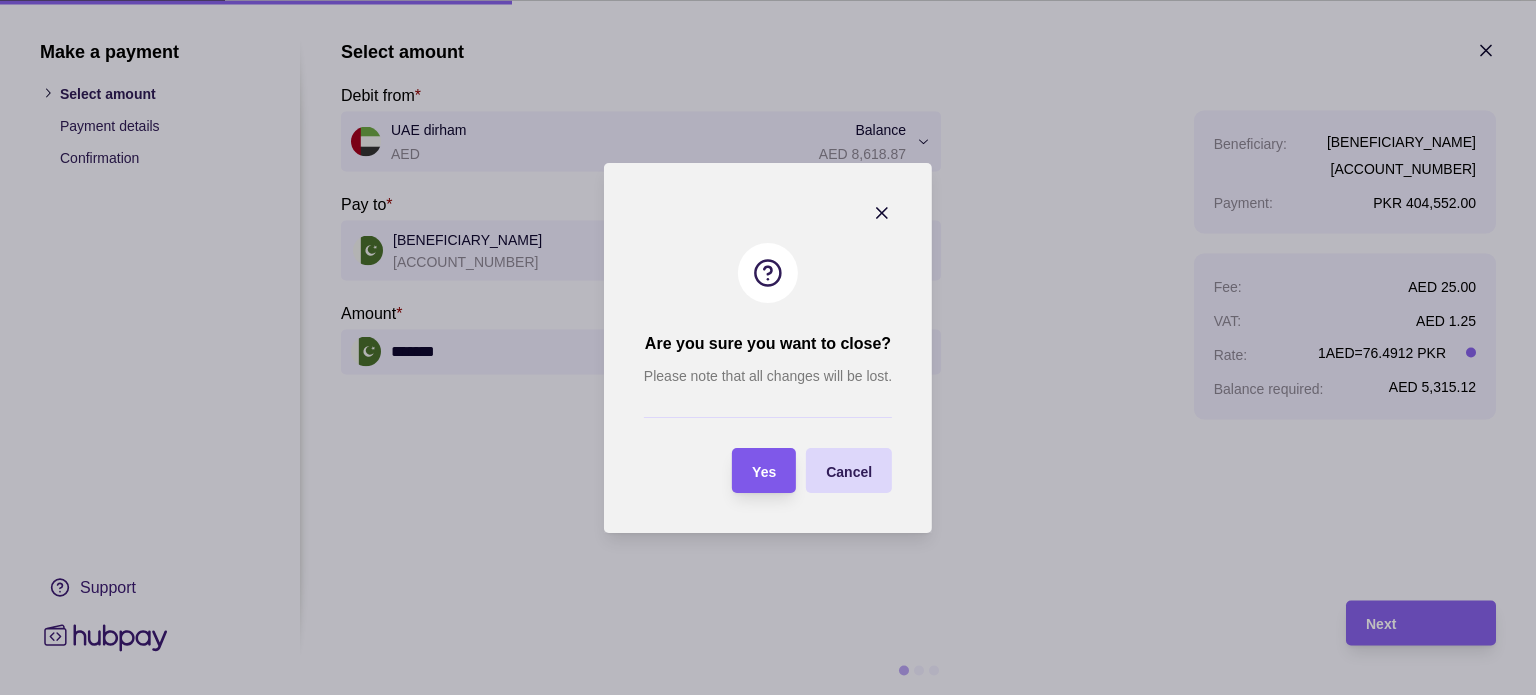 click on "Yes" at bounding box center [764, 471] 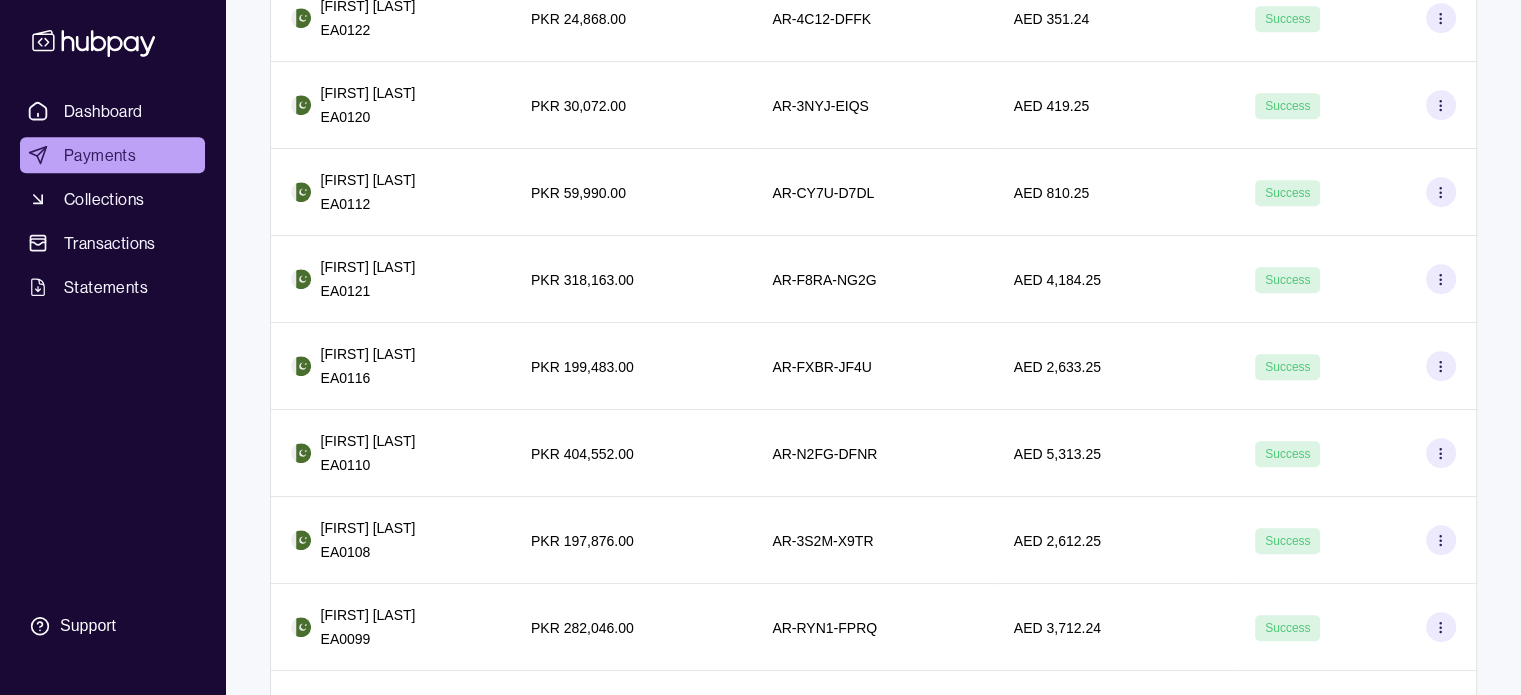 scroll, scrollTop: 1000, scrollLeft: 0, axis: vertical 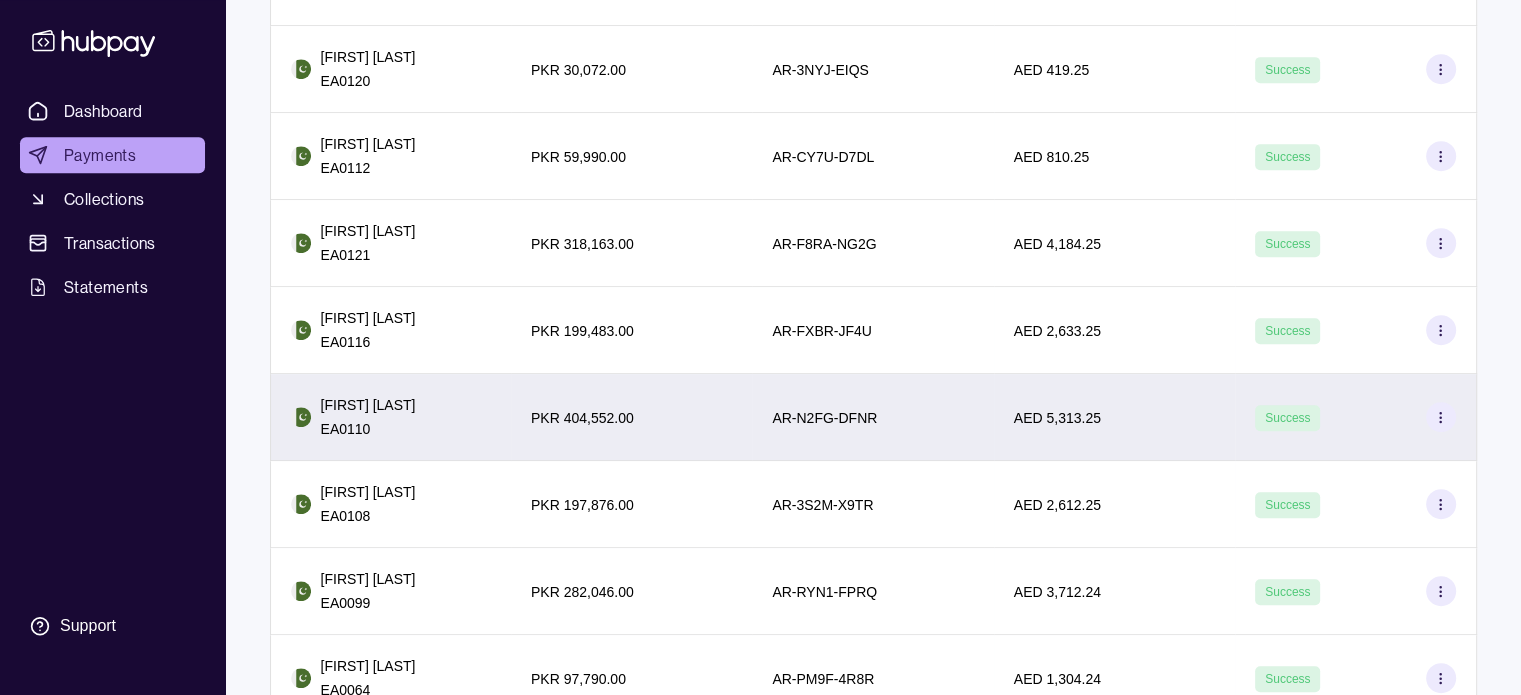 click on "[FIRST] [LAST]" at bounding box center (368, 405) 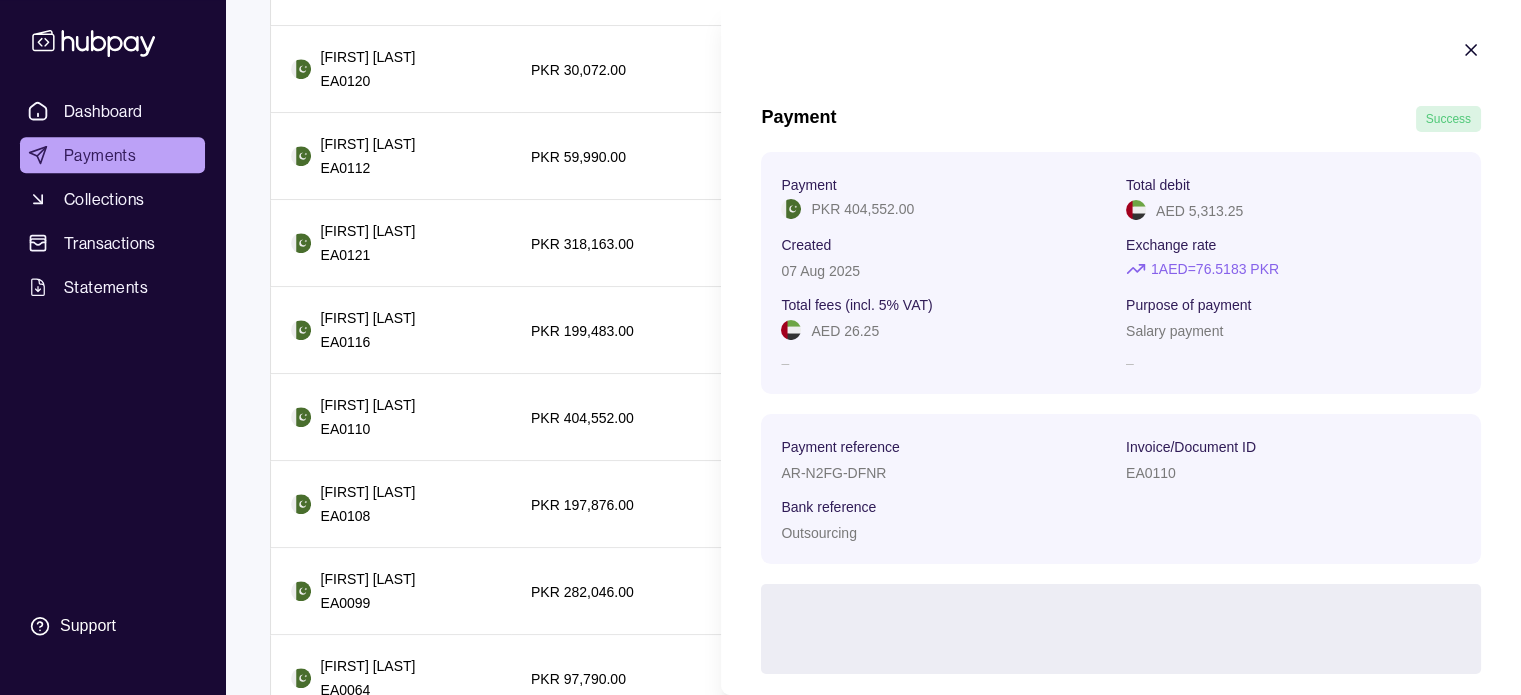 scroll, scrollTop: 44, scrollLeft: 0, axis: vertical 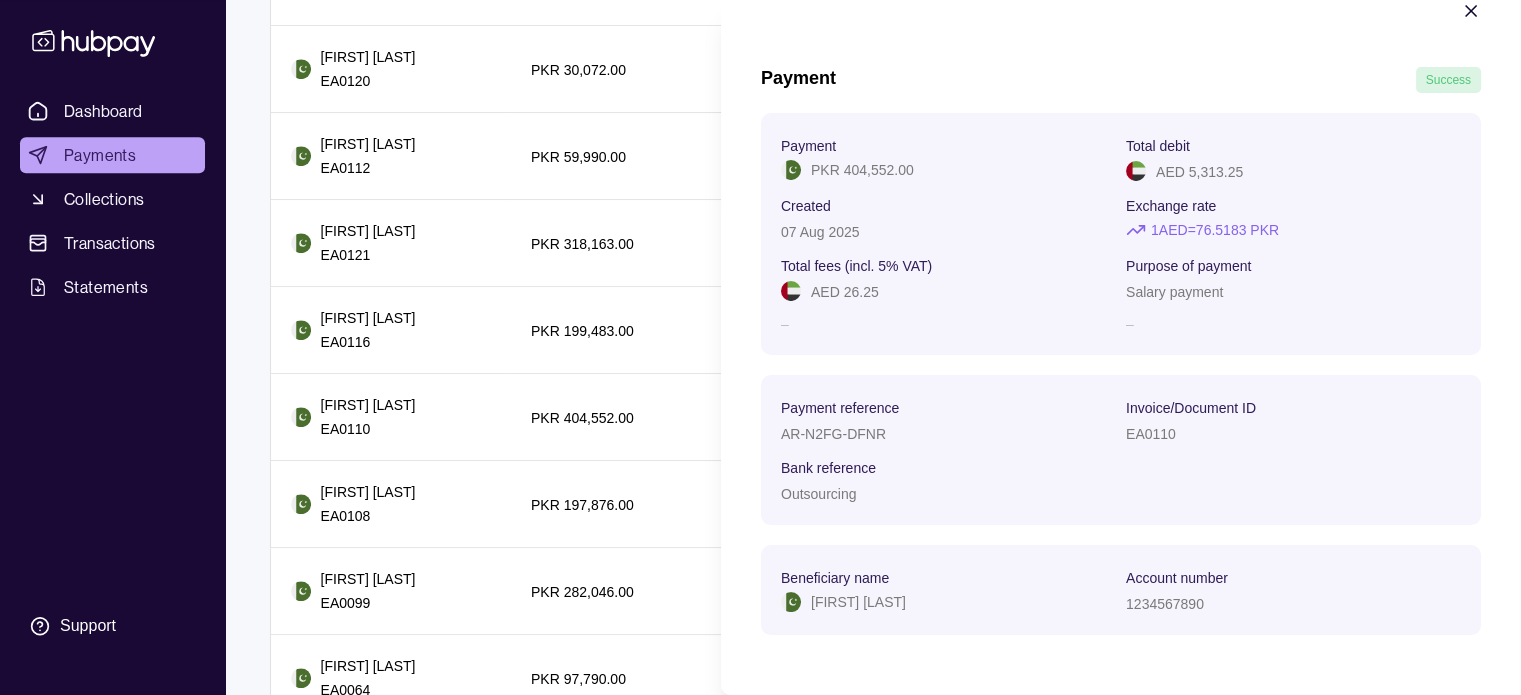 click 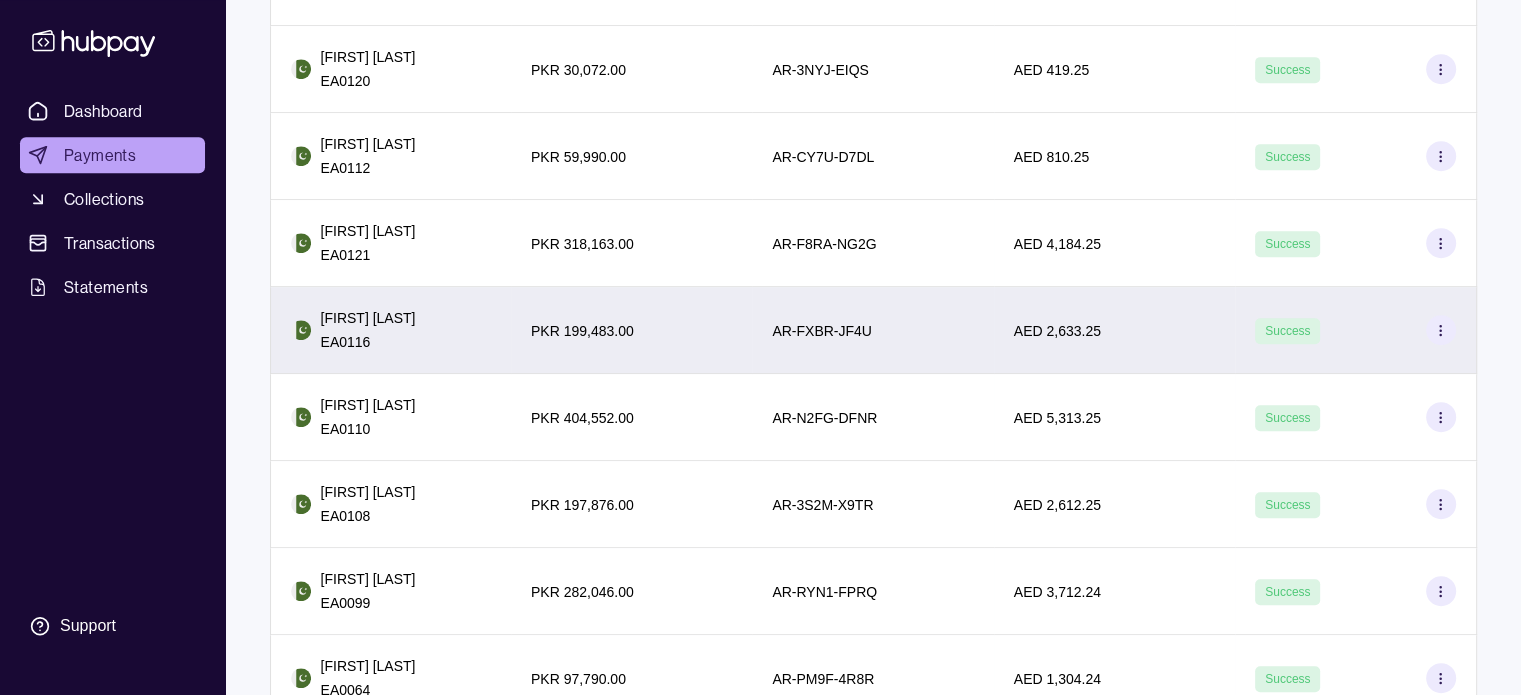 click on "[FIRST] [LAST]" at bounding box center [391, 330] 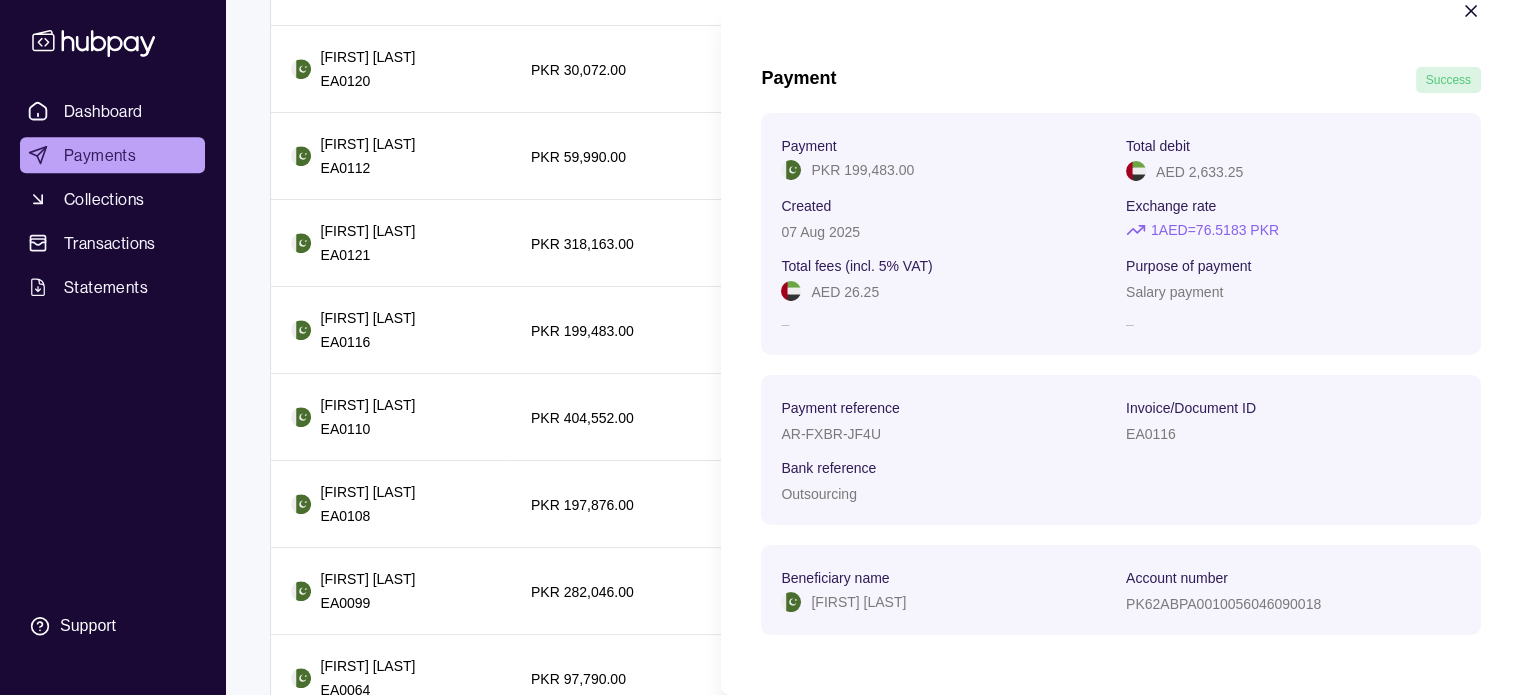 scroll, scrollTop: 0, scrollLeft: 0, axis: both 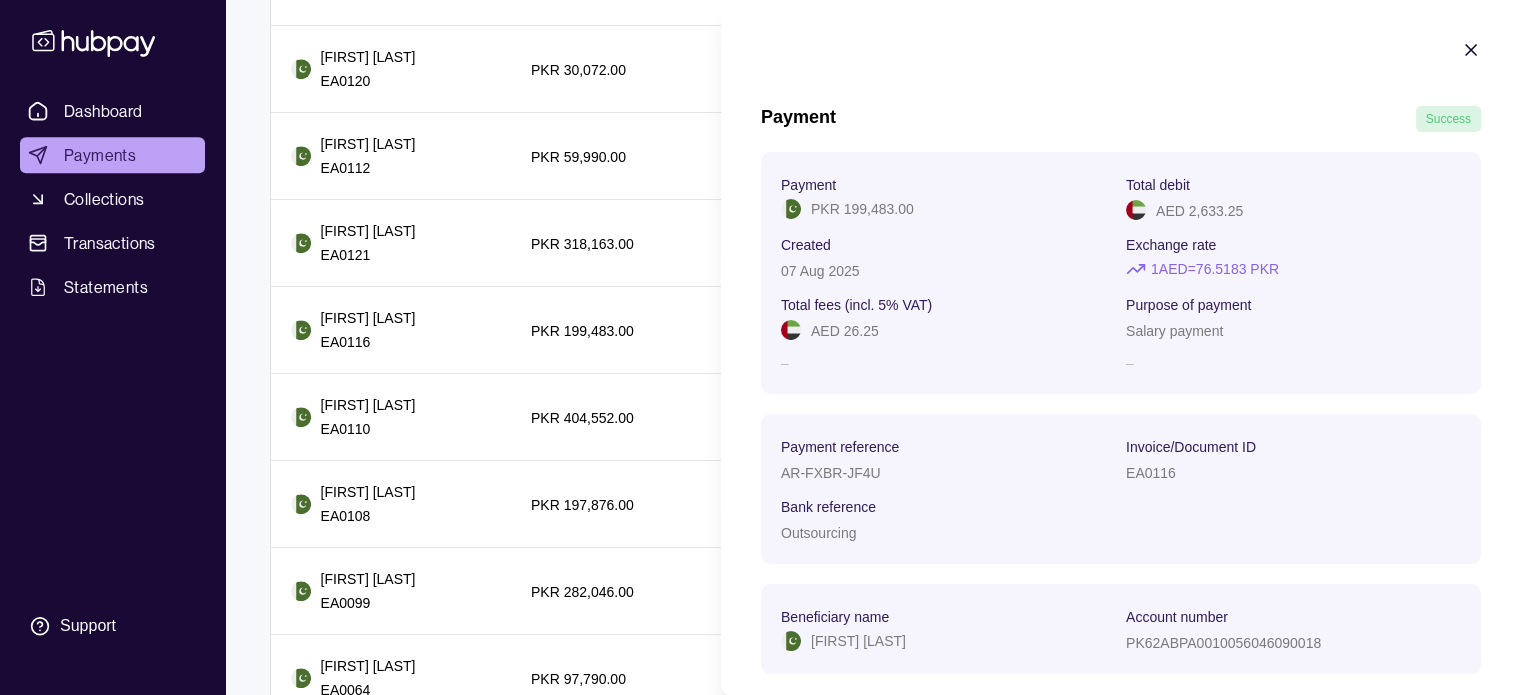 click 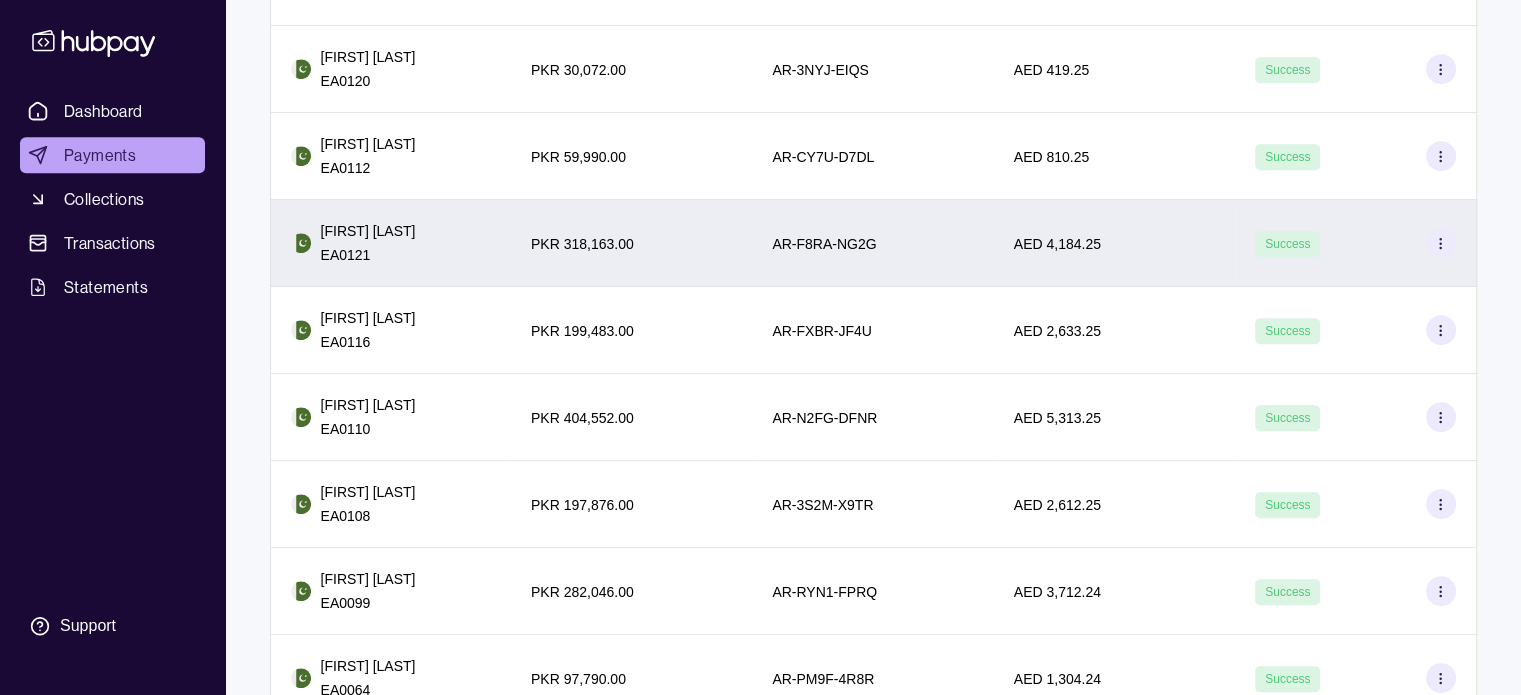 click on "EA0121" at bounding box center (368, 255) 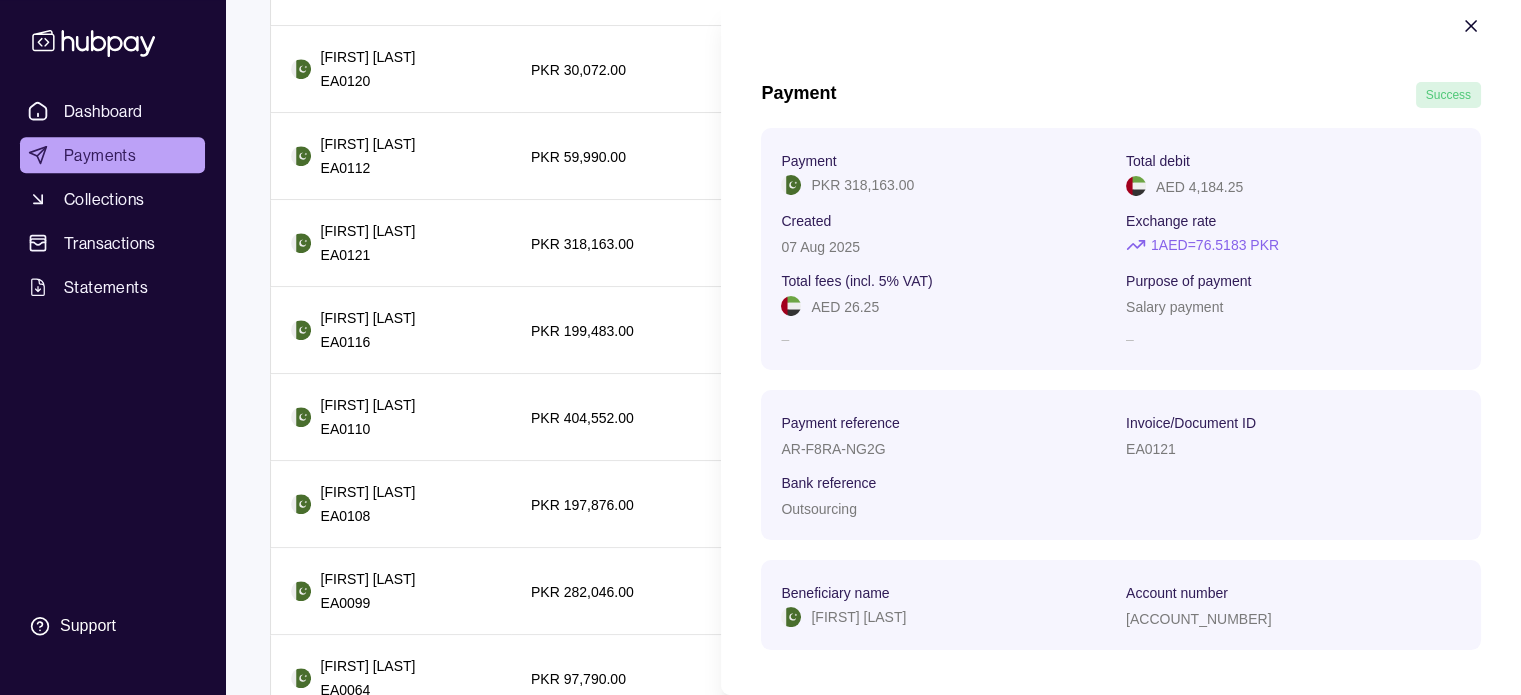 scroll, scrollTop: 44, scrollLeft: 0, axis: vertical 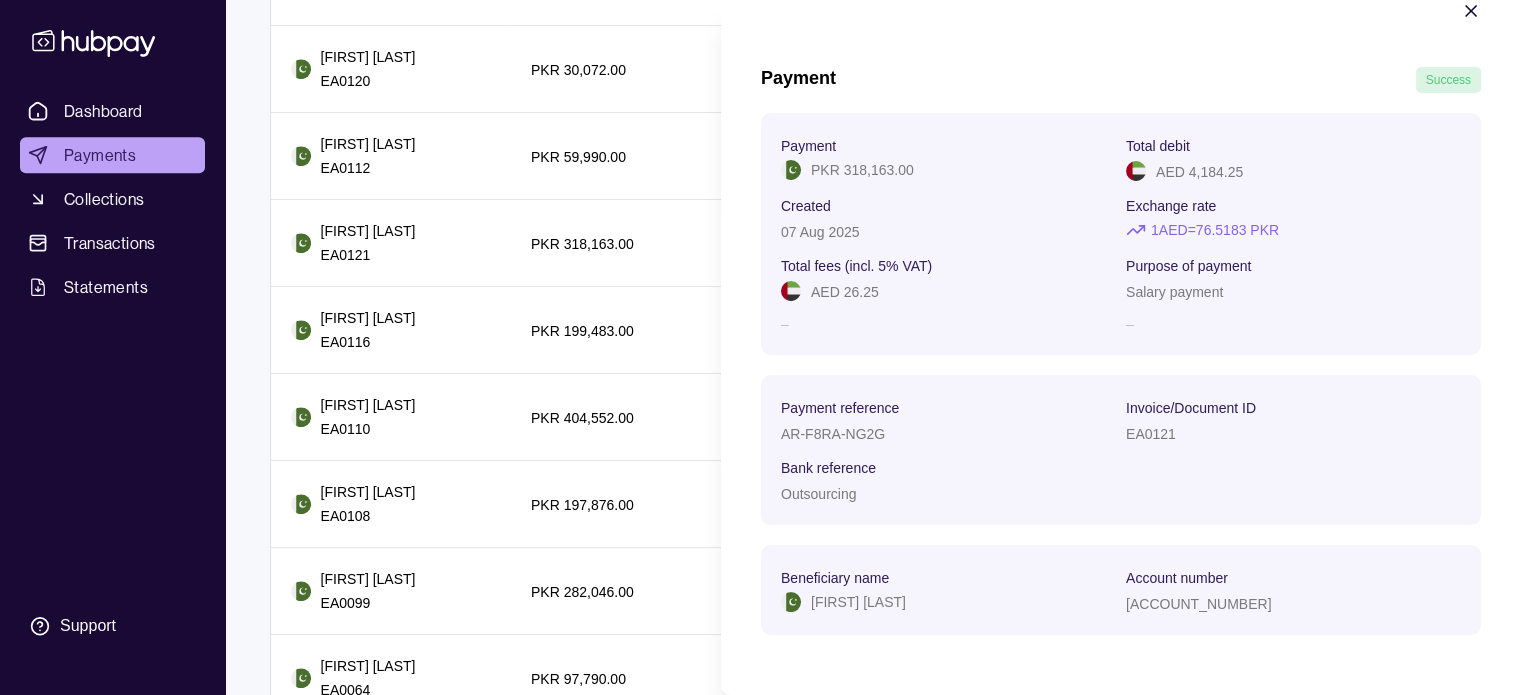 click 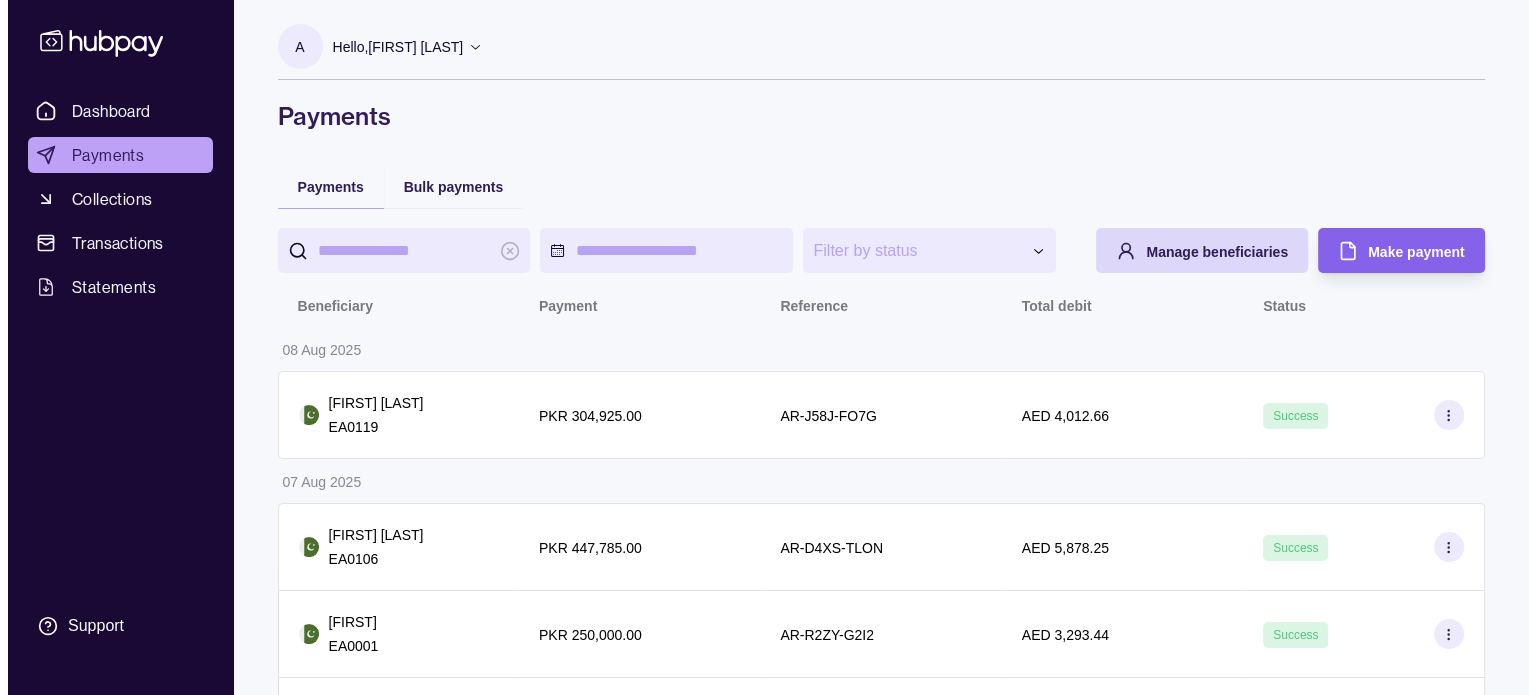scroll, scrollTop: 0, scrollLeft: 0, axis: both 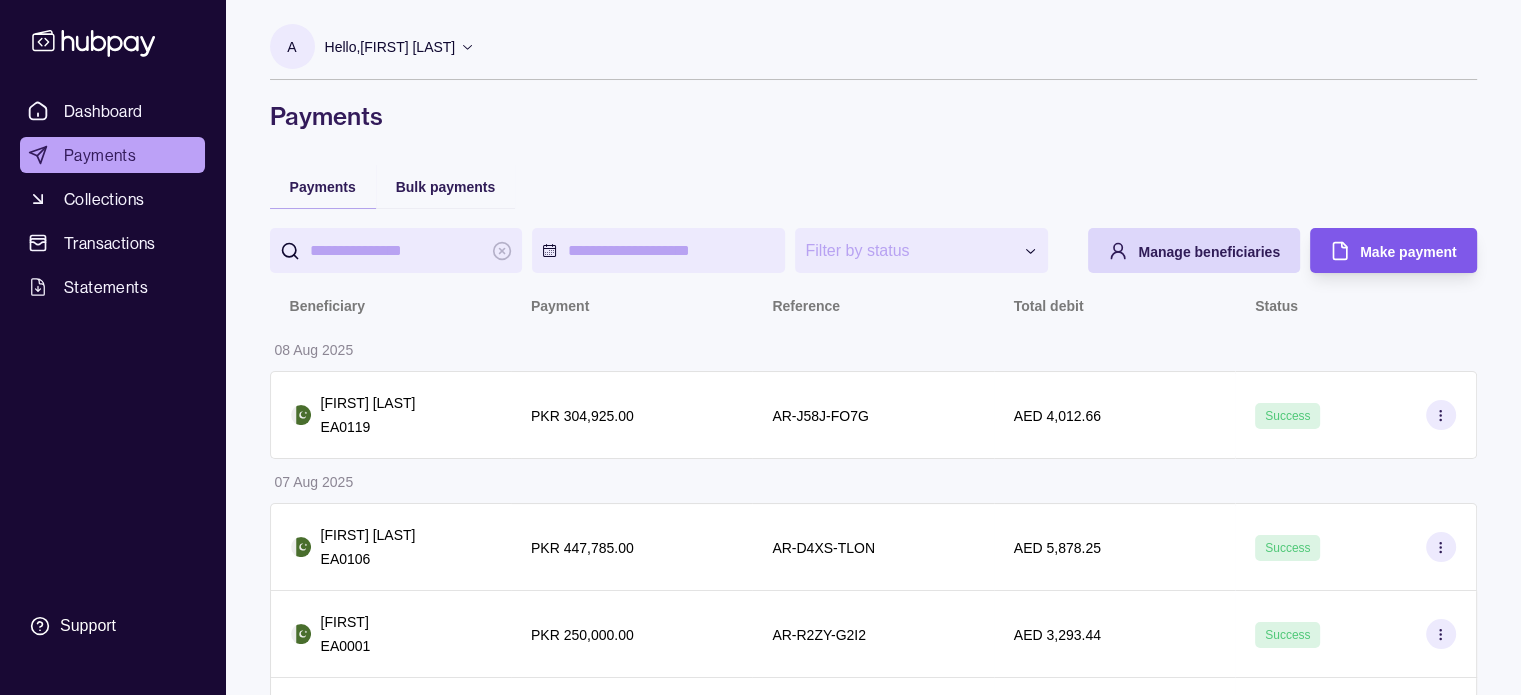 click on "Make payment" at bounding box center (1408, 252) 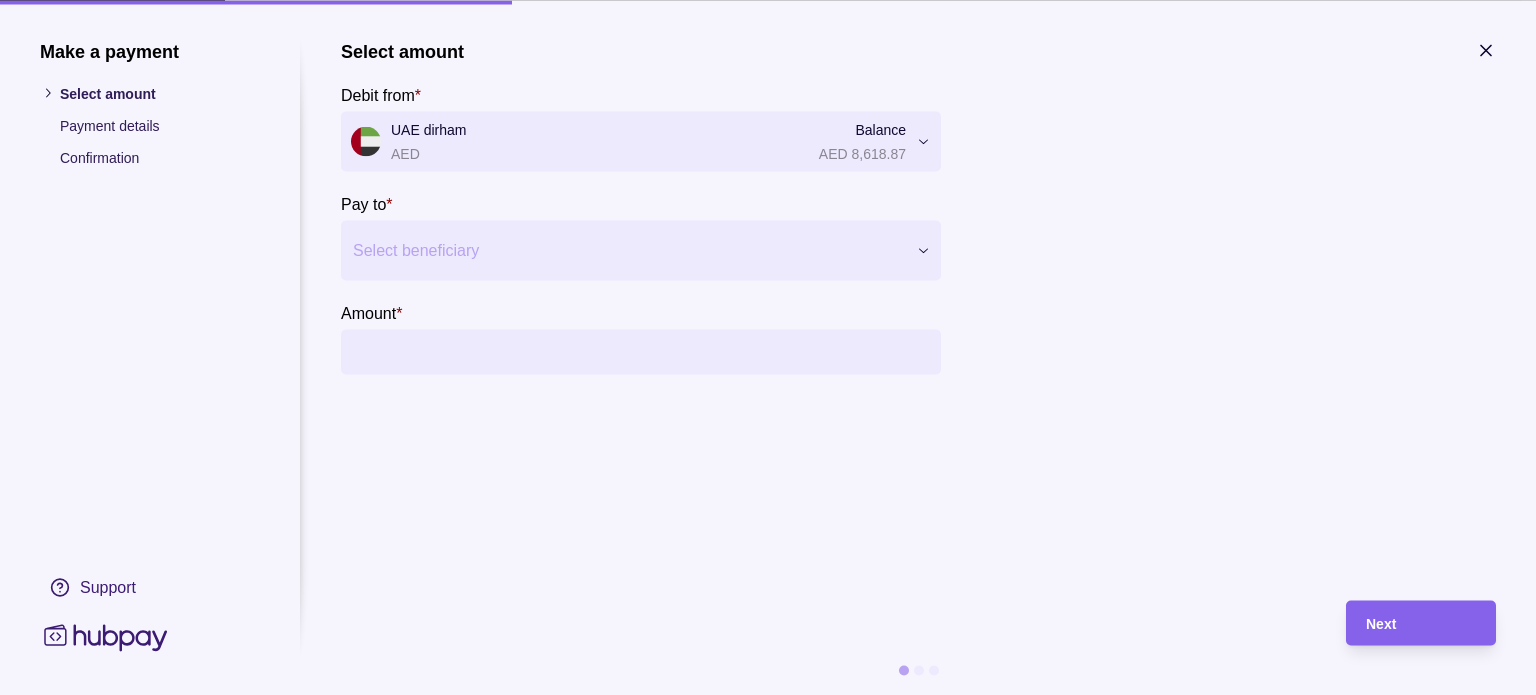 click at bounding box center (628, 250) 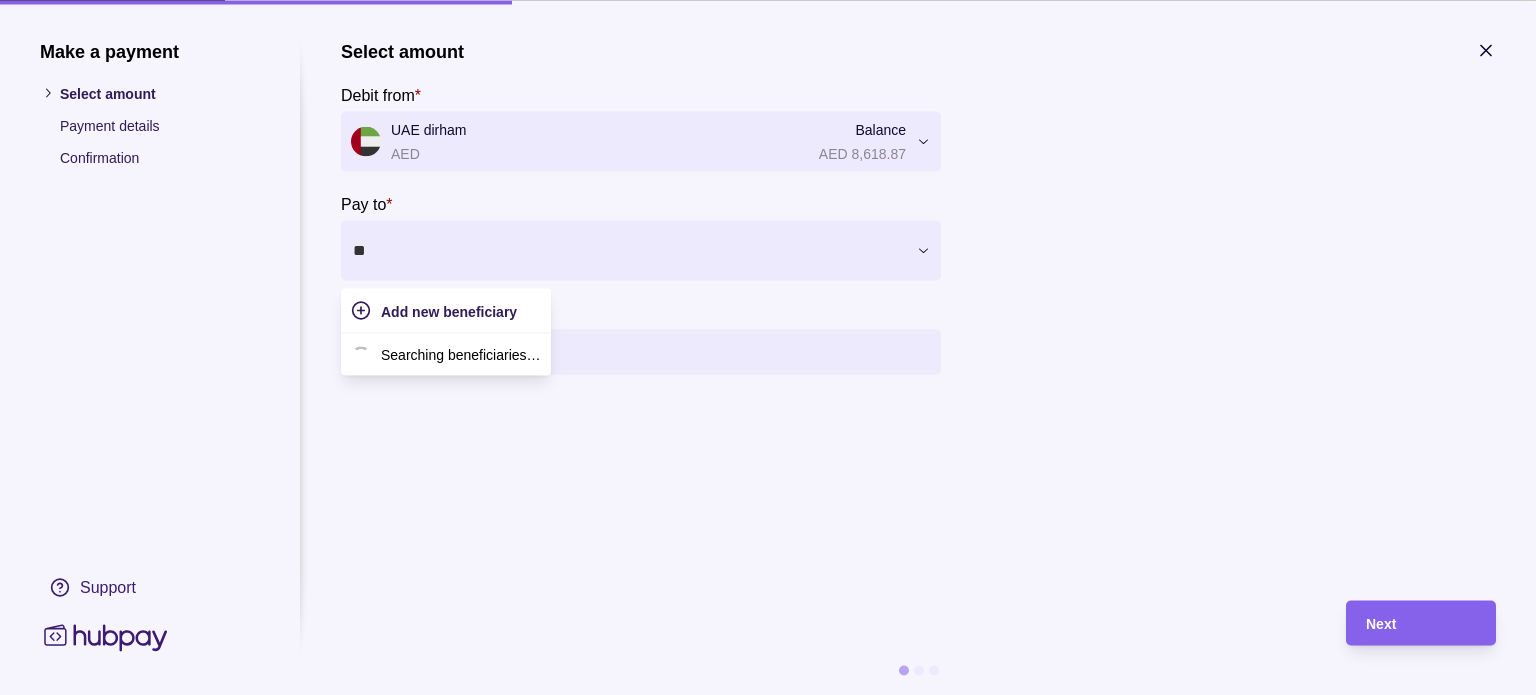 type on "***" 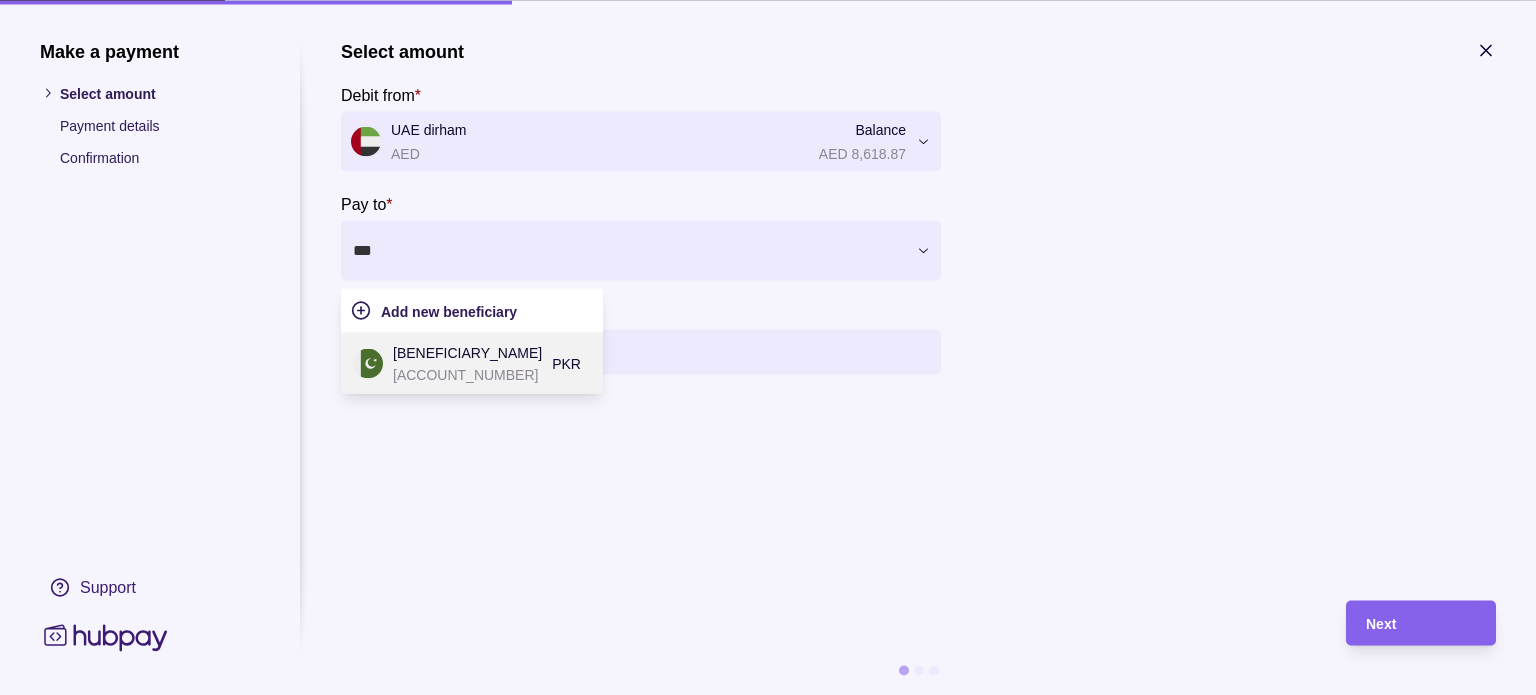 click on "[BENEFICIARY_NAME]" at bounding box center [467, 352] 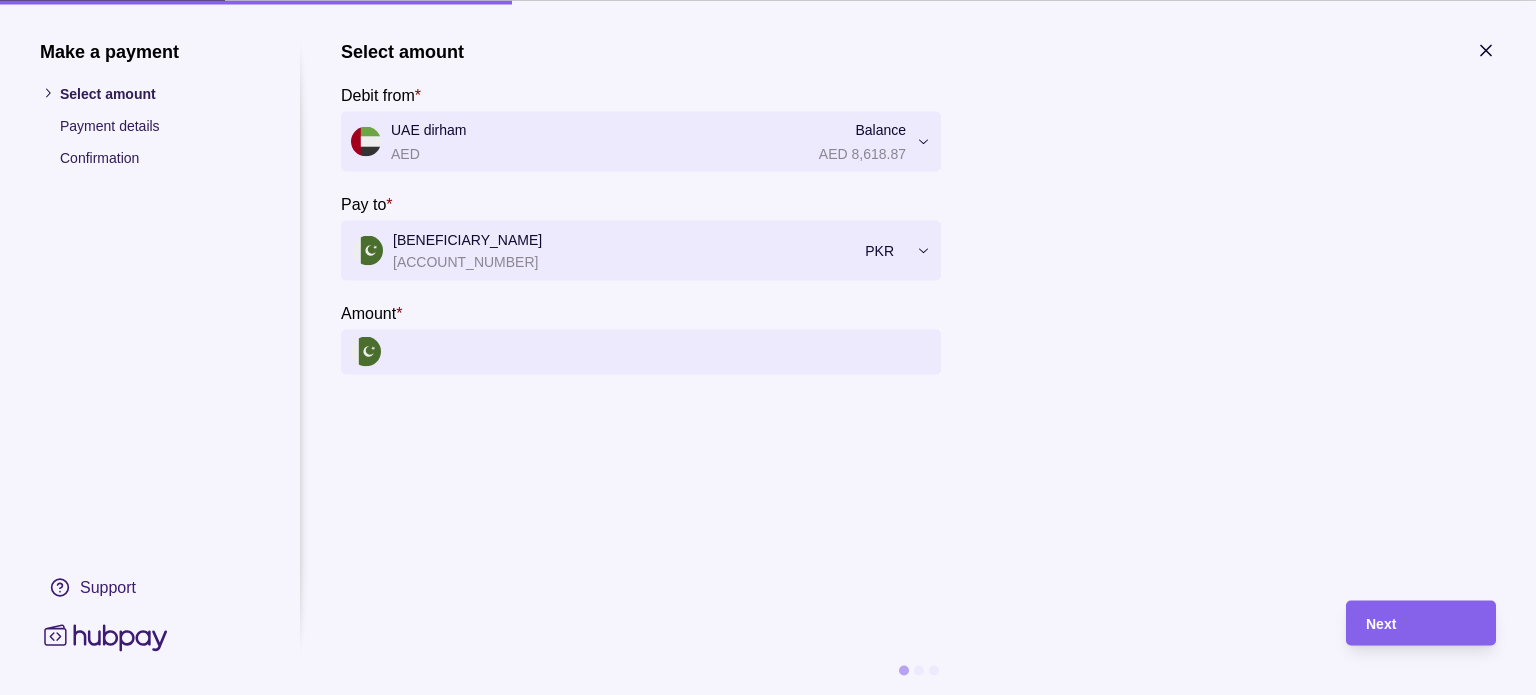 click on "Amount  *" at bounding box center [661, 351] 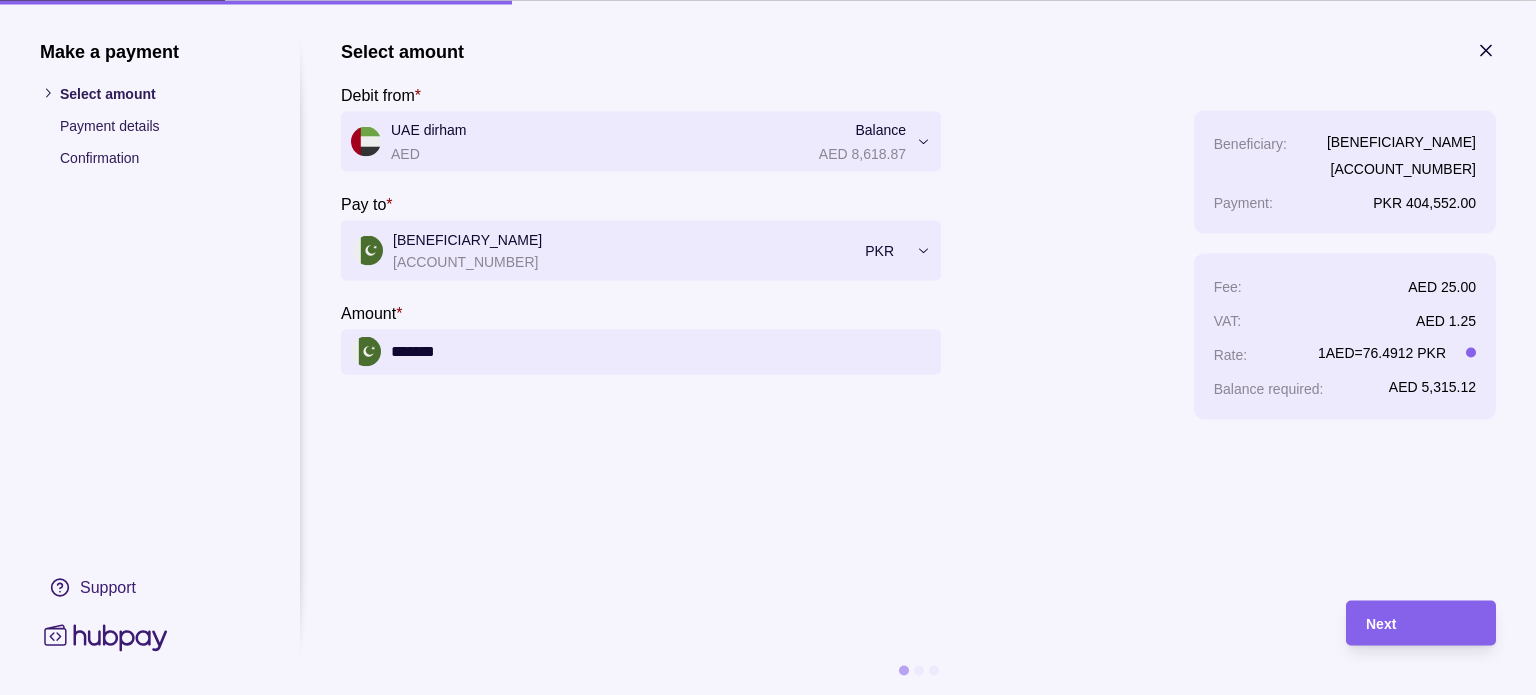 type on "*******" 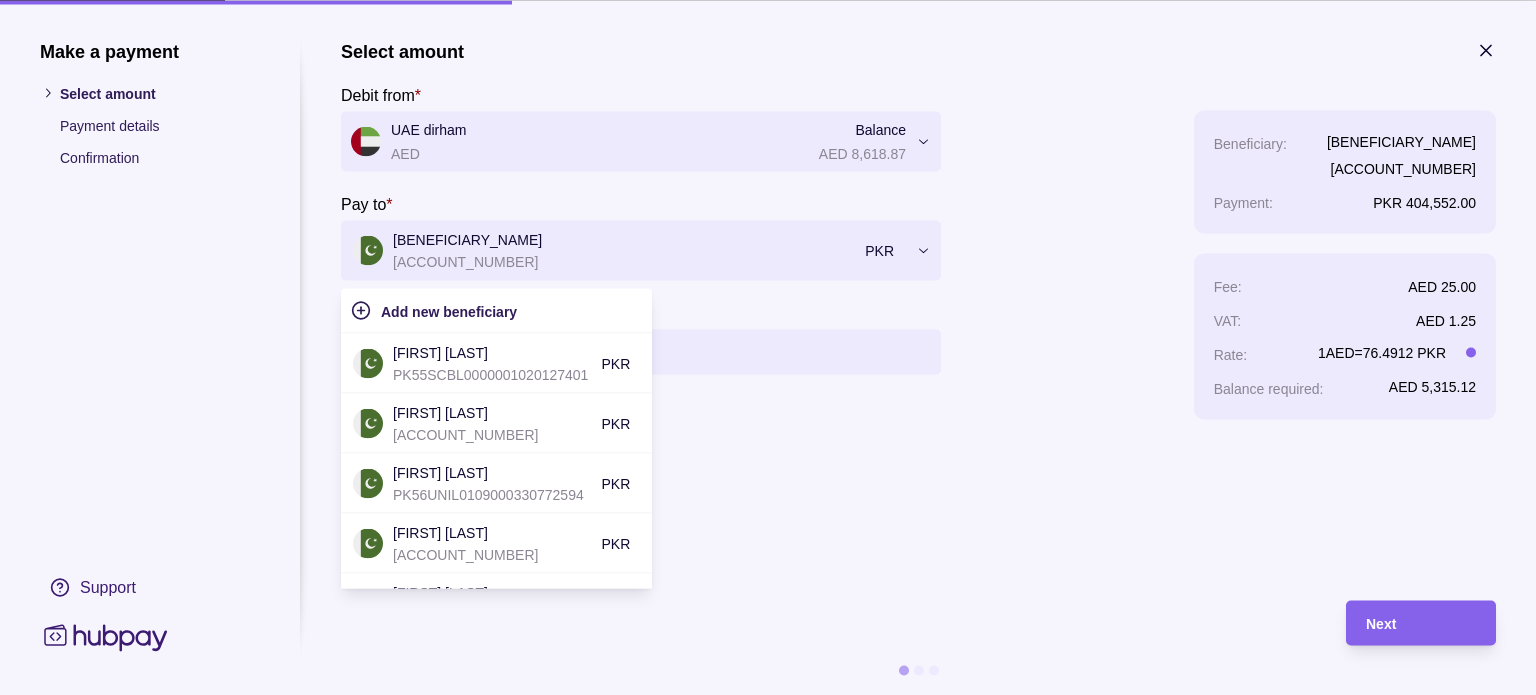 click 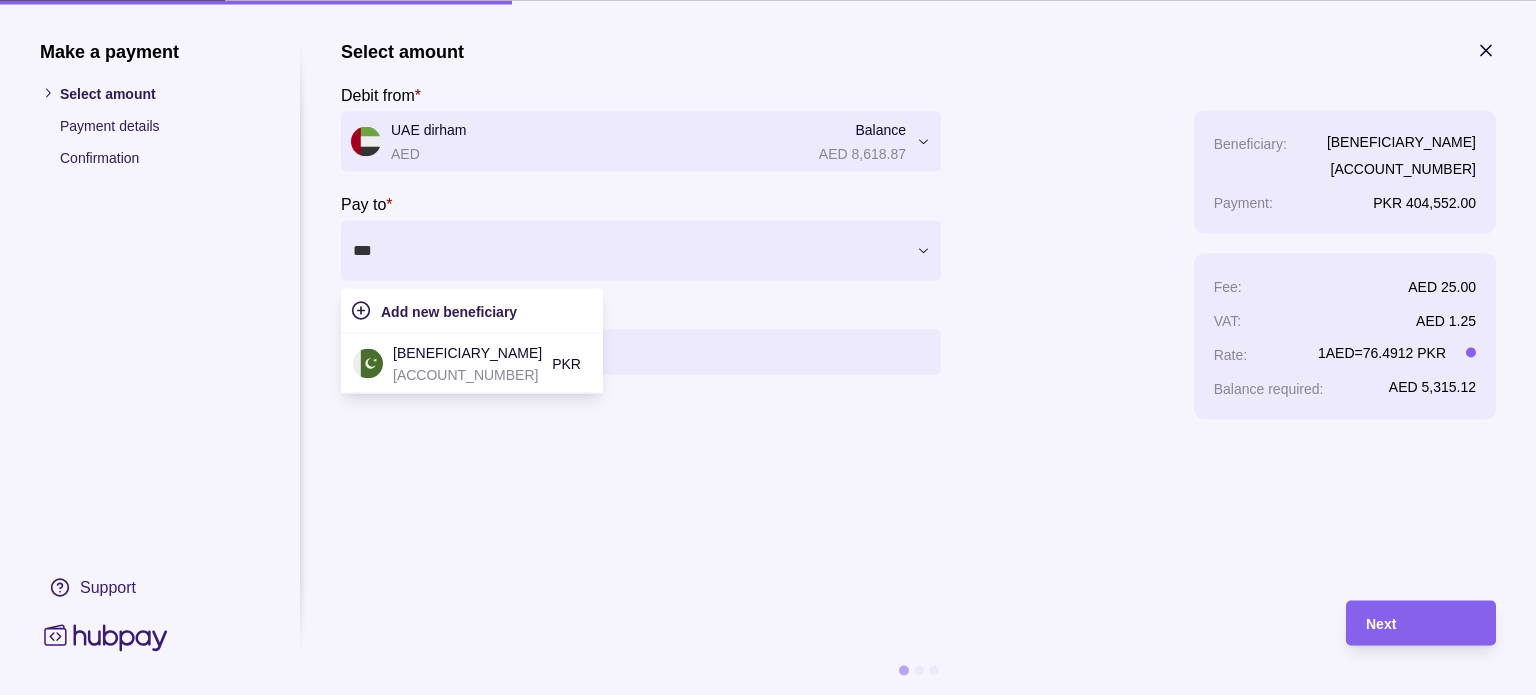 type on "****" 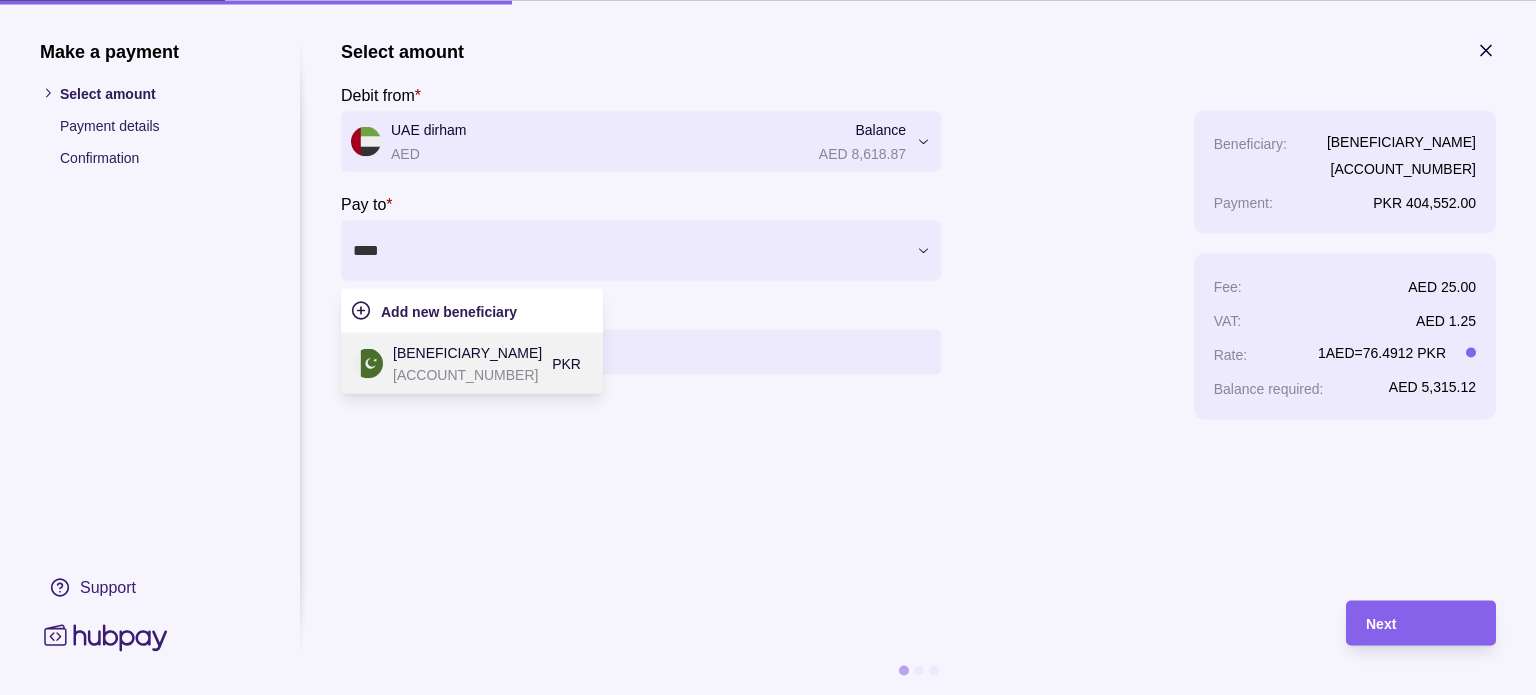 click on "[BENEFICIARY_NAME]" at bounding box center [467, 352] 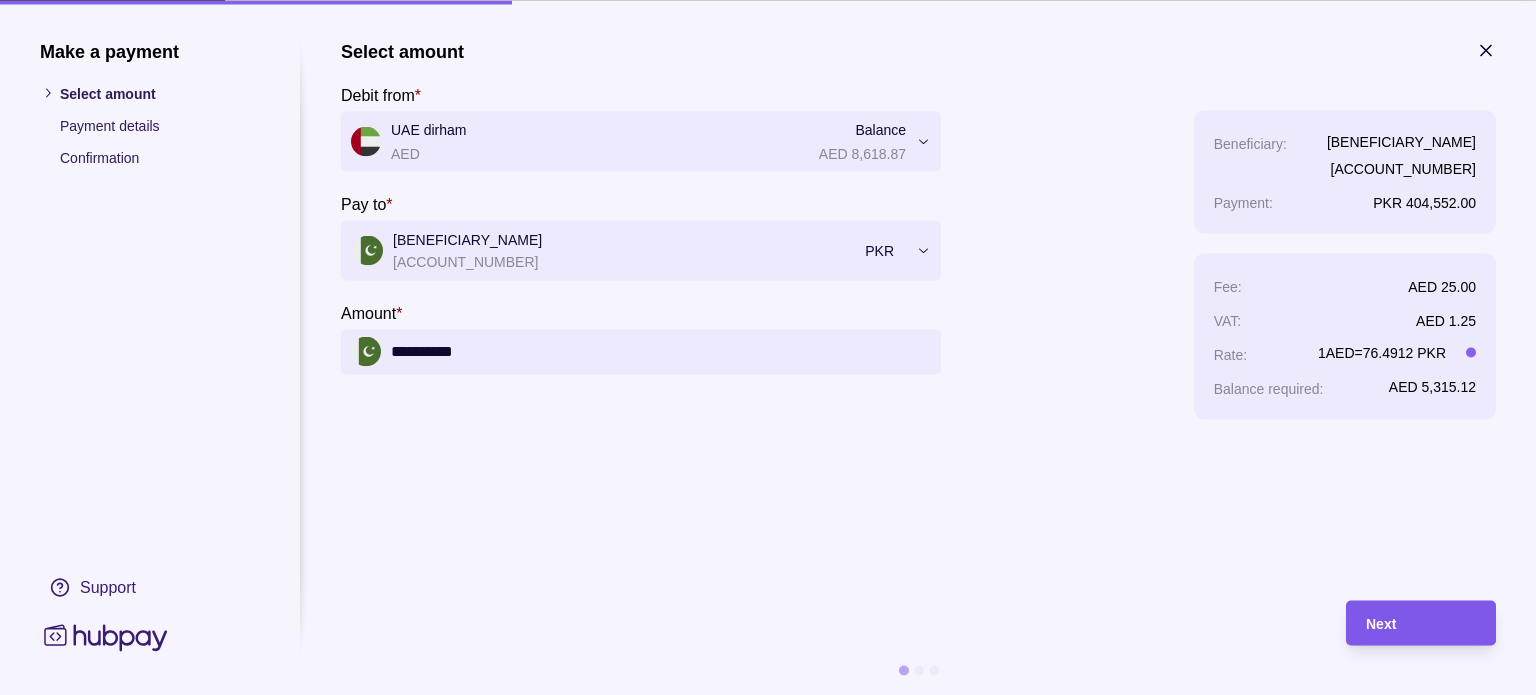click on "Next" at bounding box center [1381, 624] 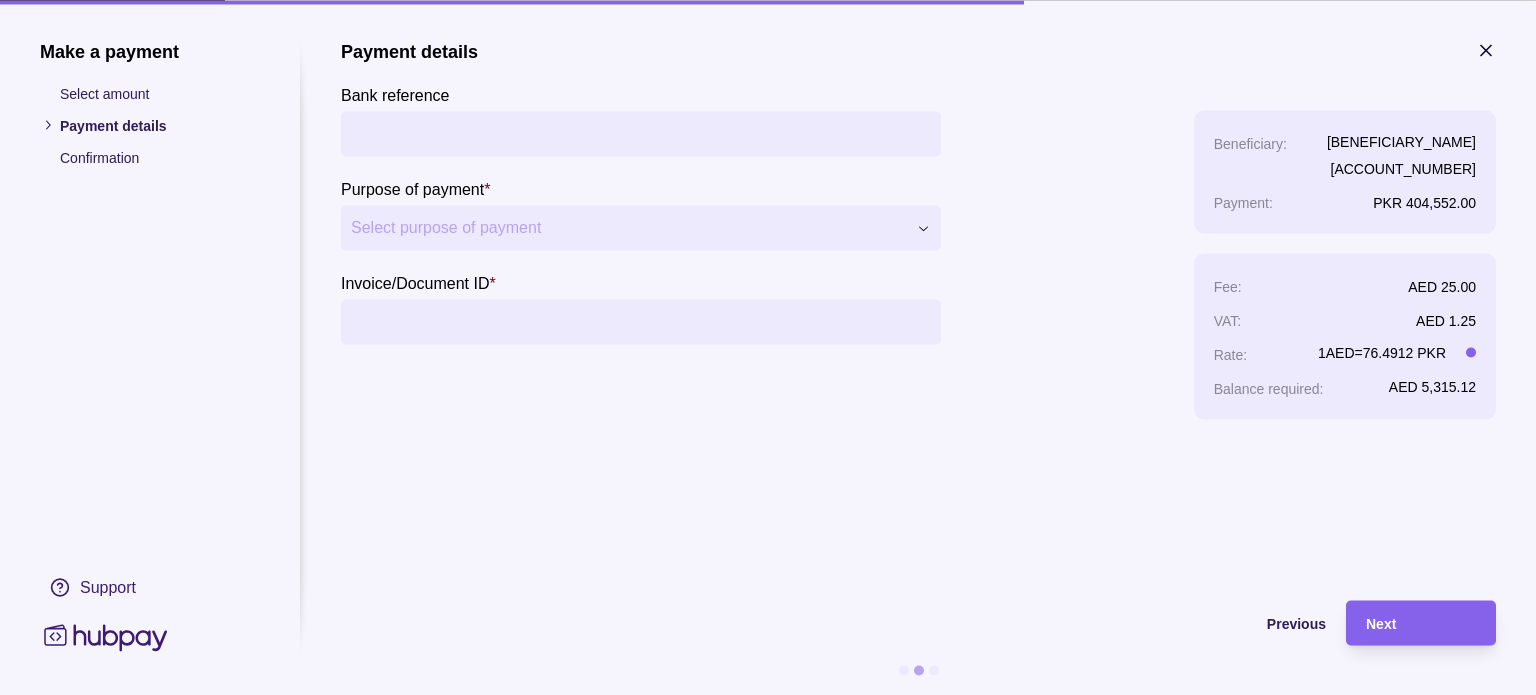 click on "Invoice/Document ID  *" at bounding box center (641, 321) 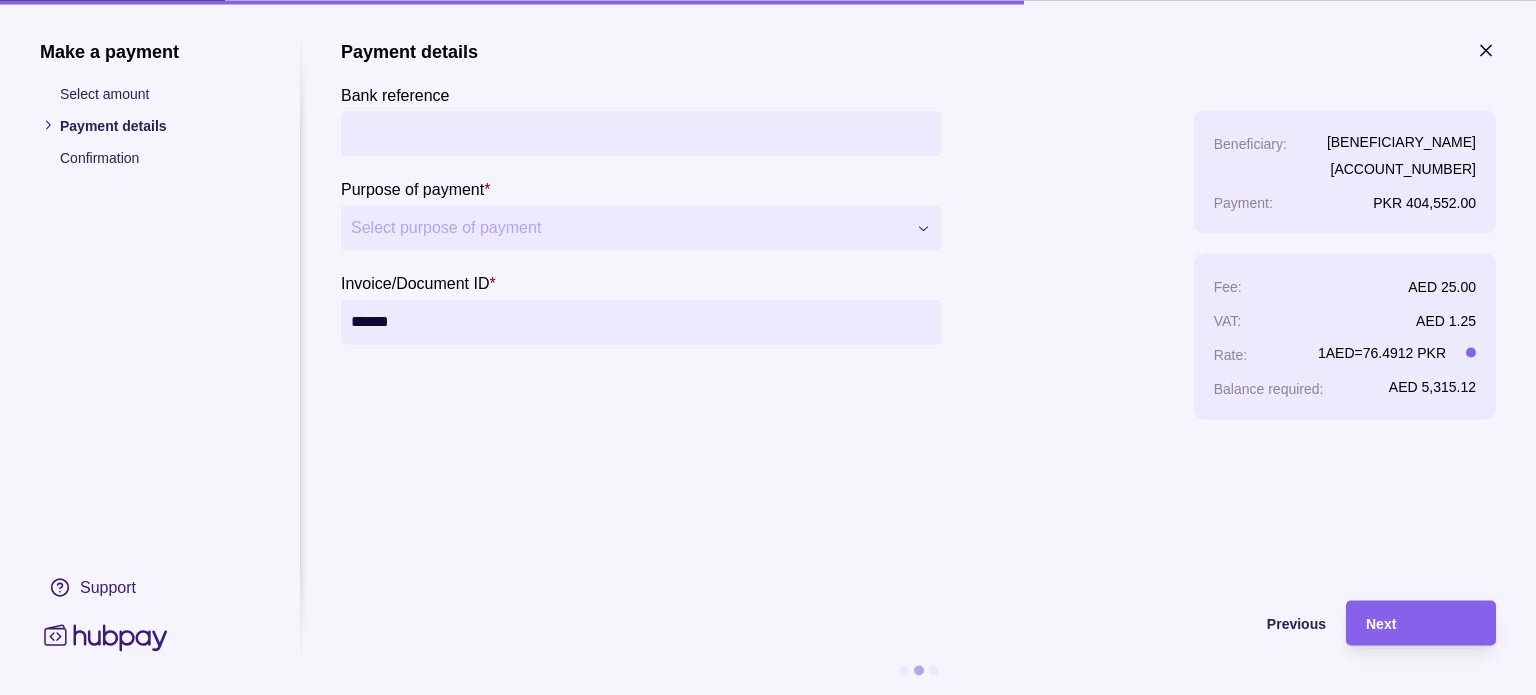 type on "******" 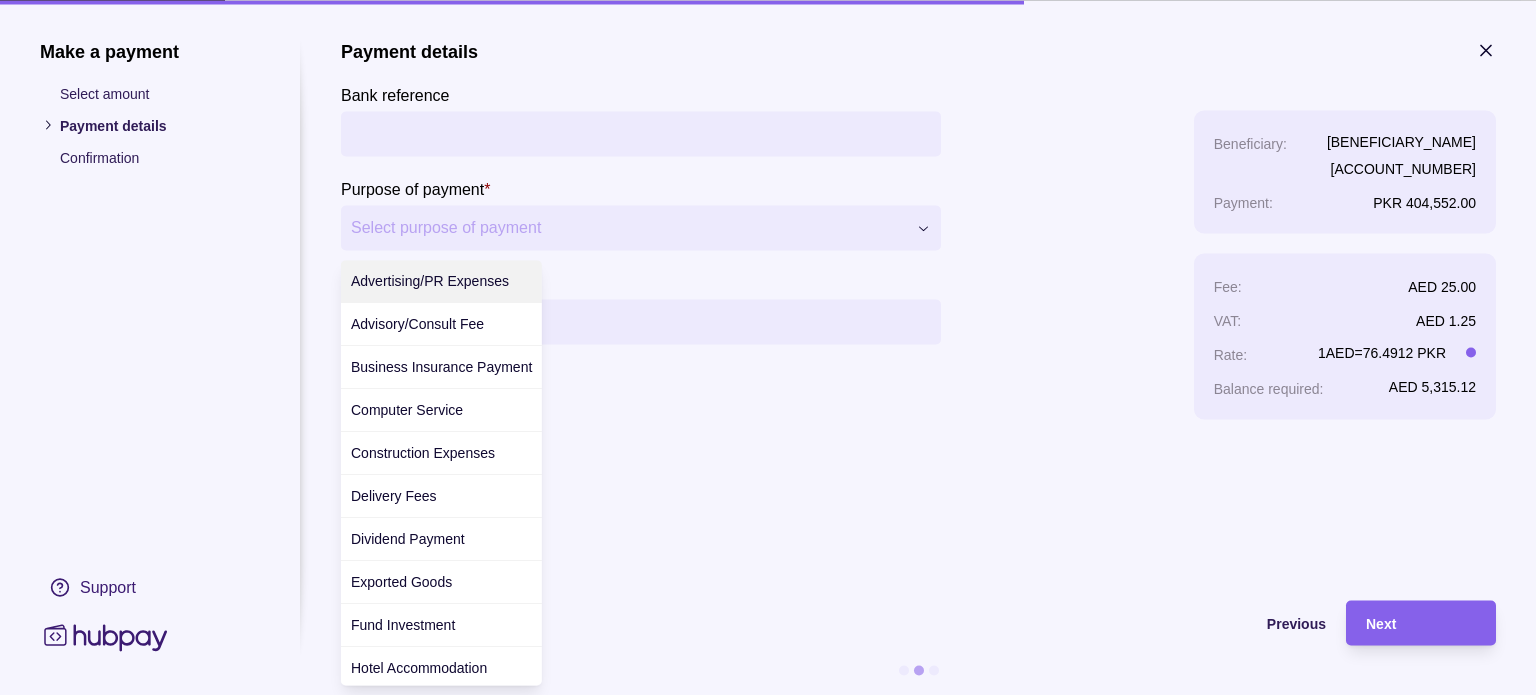 click on "**********" at bounding box center (760, 2177) 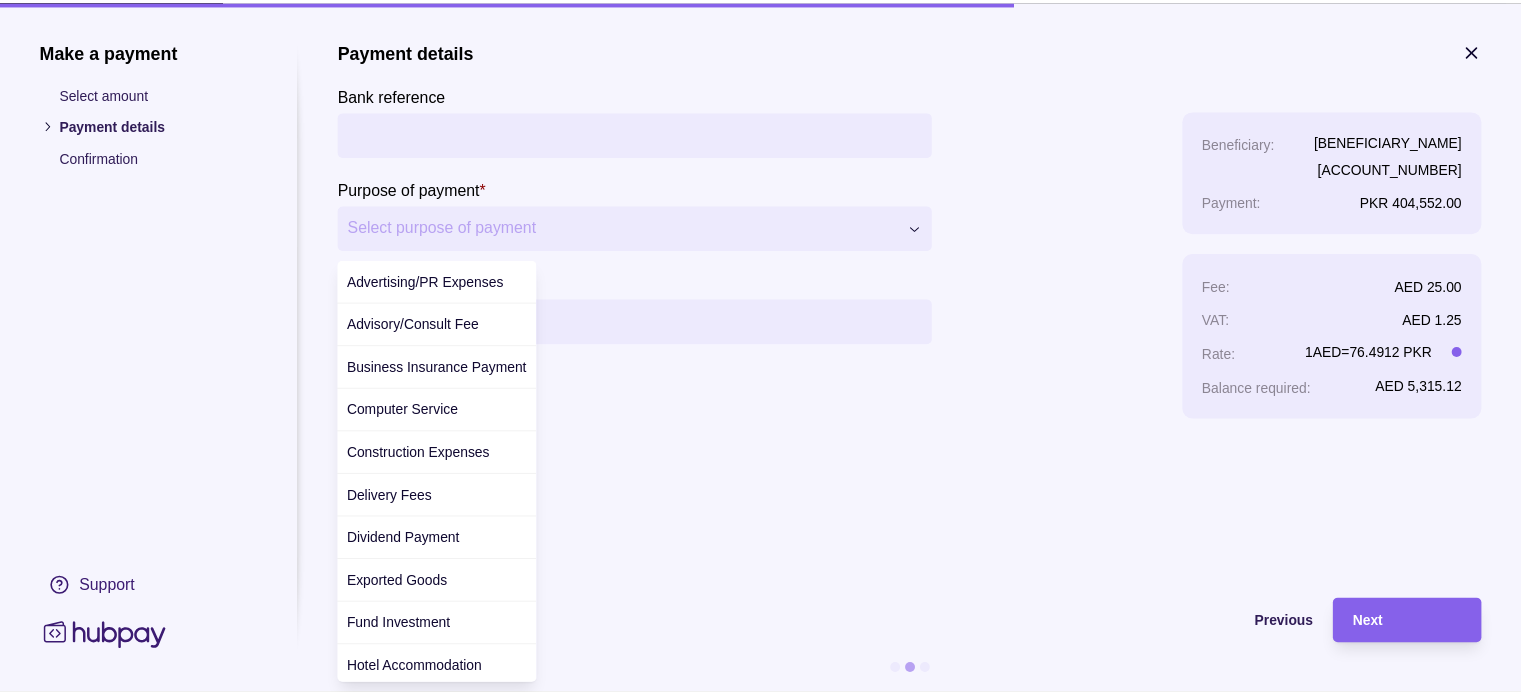 scroll, scrollTop: 708, scrollLeft: 0, axis: vertical 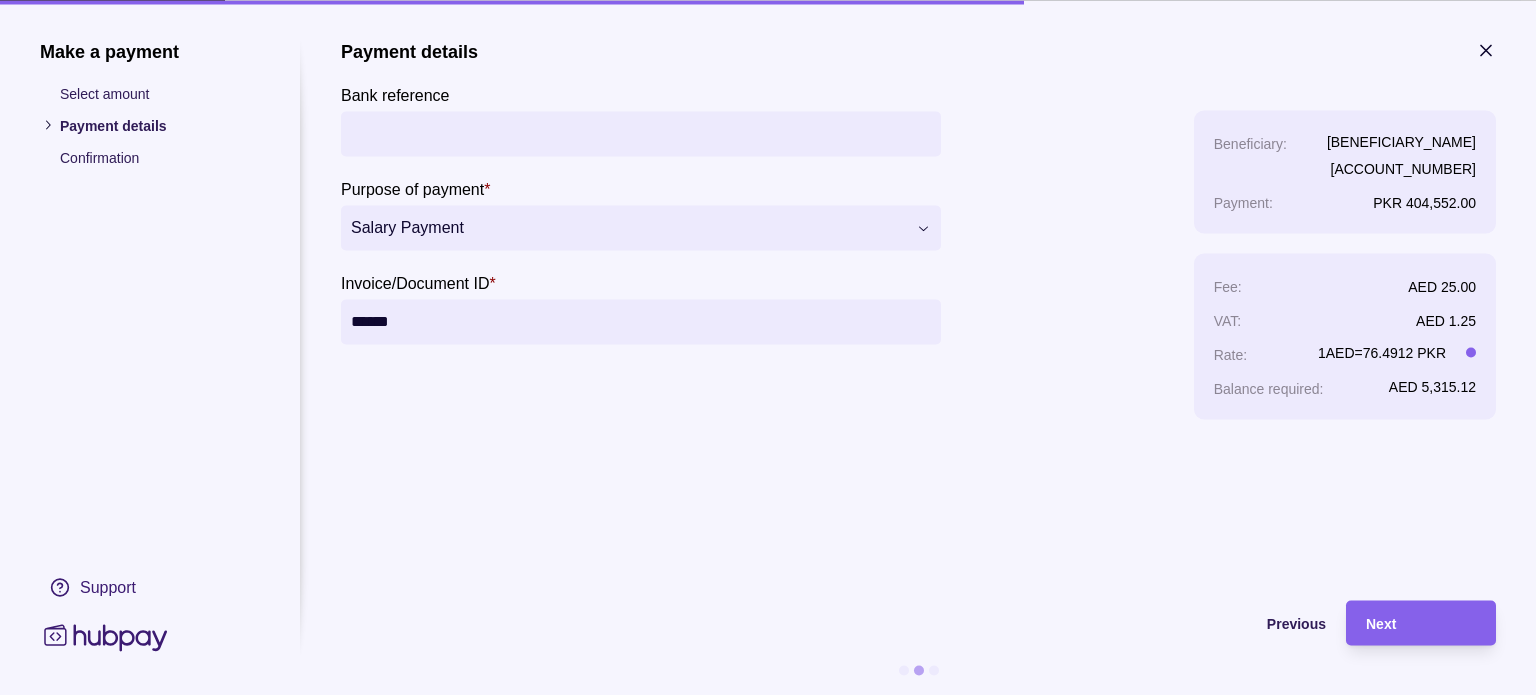 click on "Bank reference" at bounding box center (641, 133) 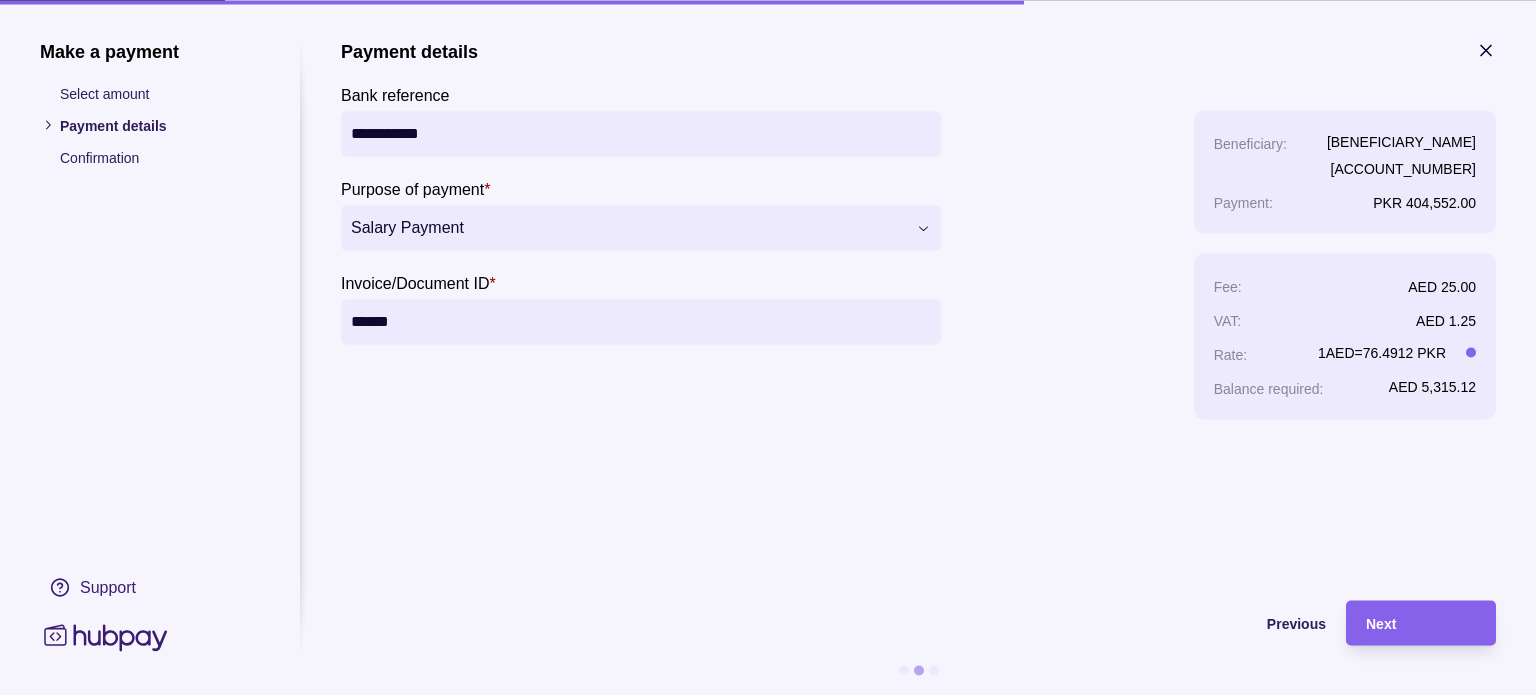 type on "**********" 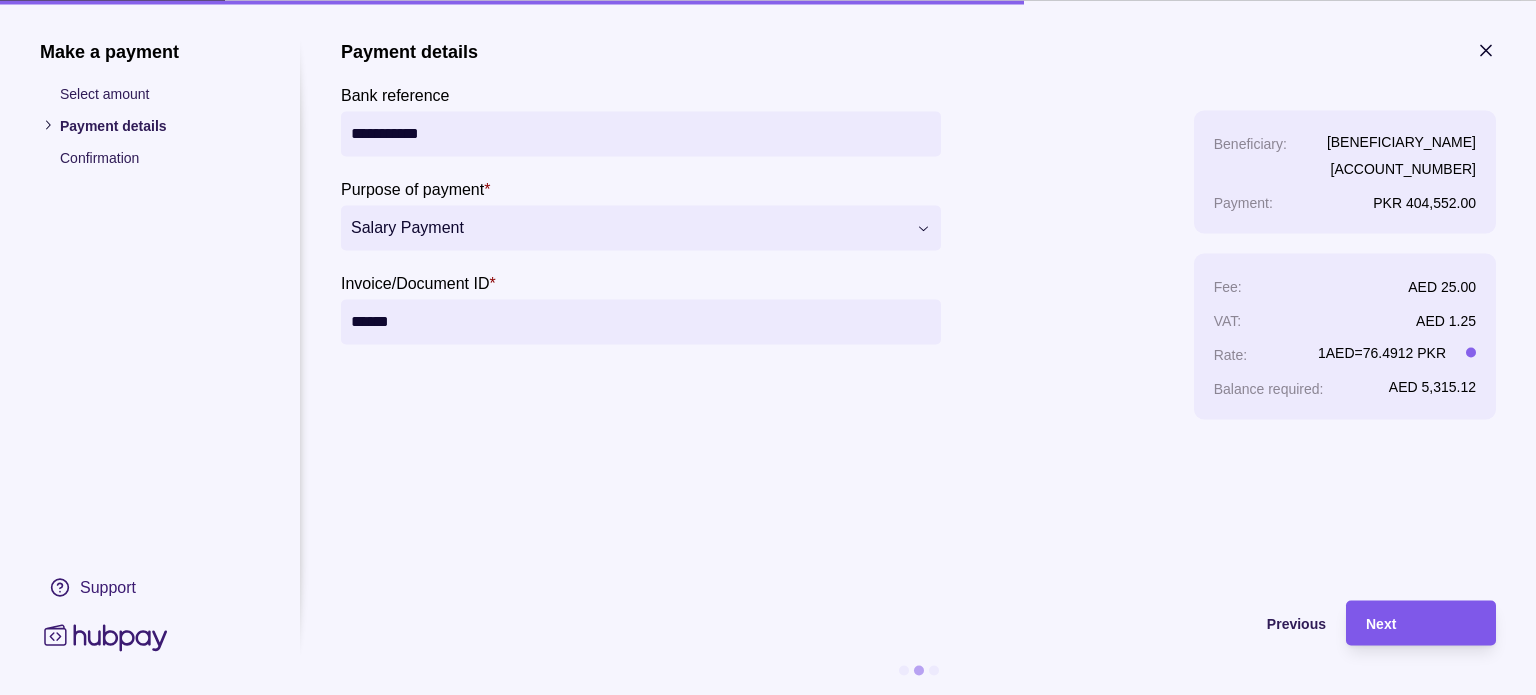 click on "Next" at bounding box center [1421, 623] 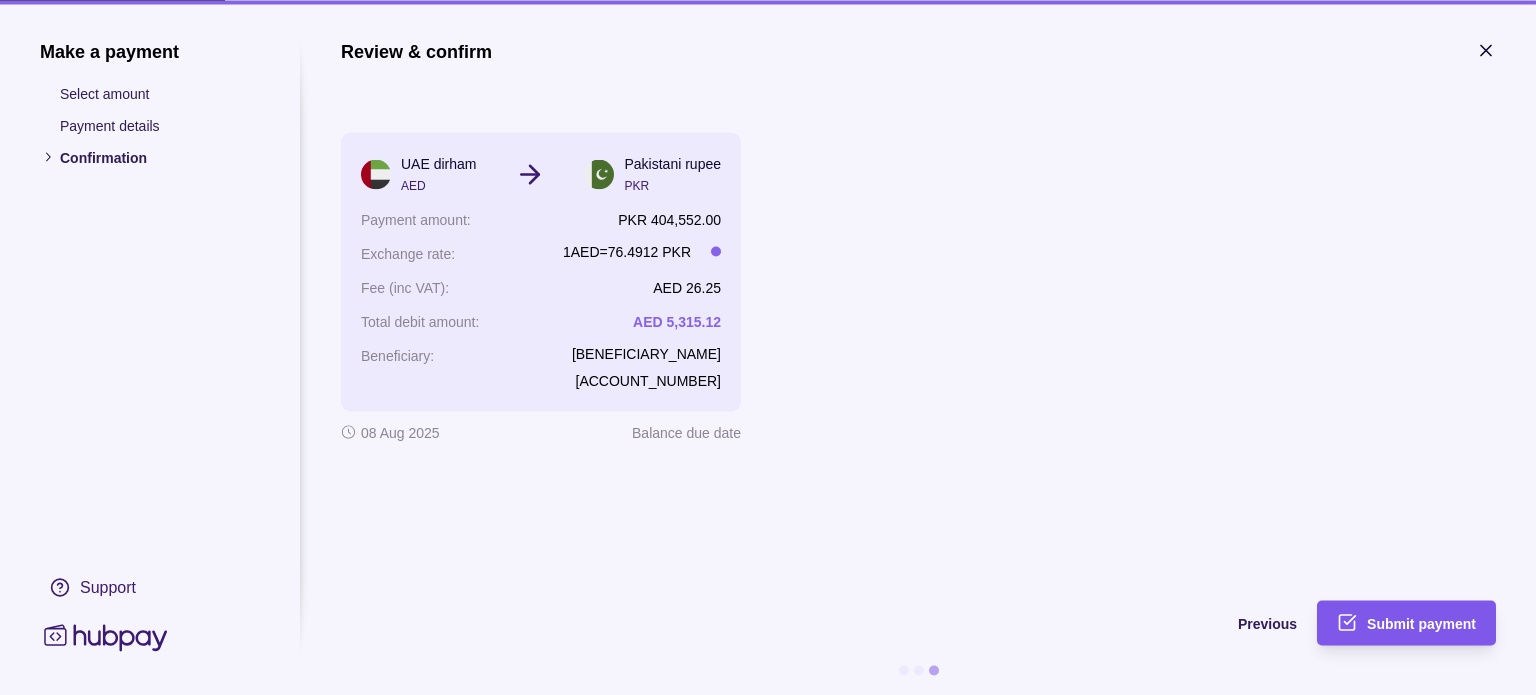 click on "Submit payment" at bounding box center [1421, 624] 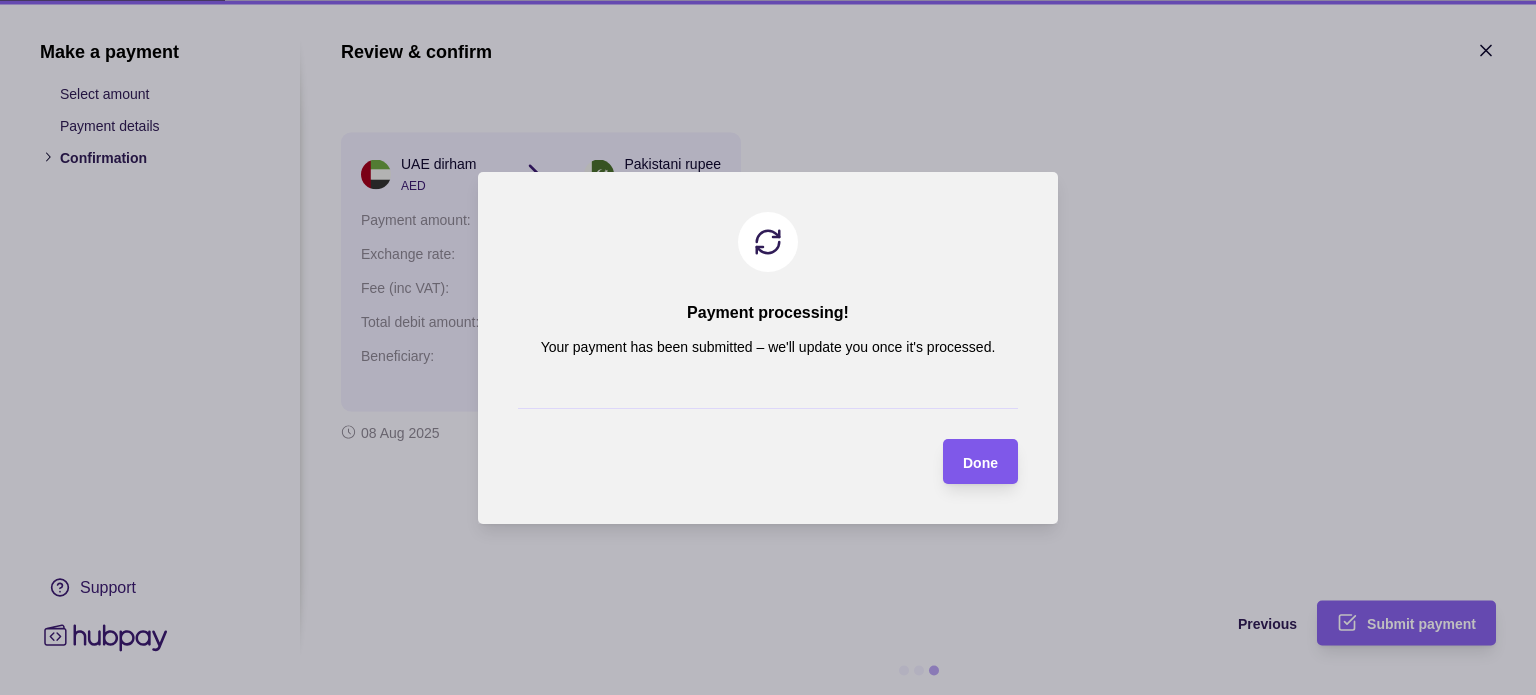 click on "Done" at bounding box center (980, 462) 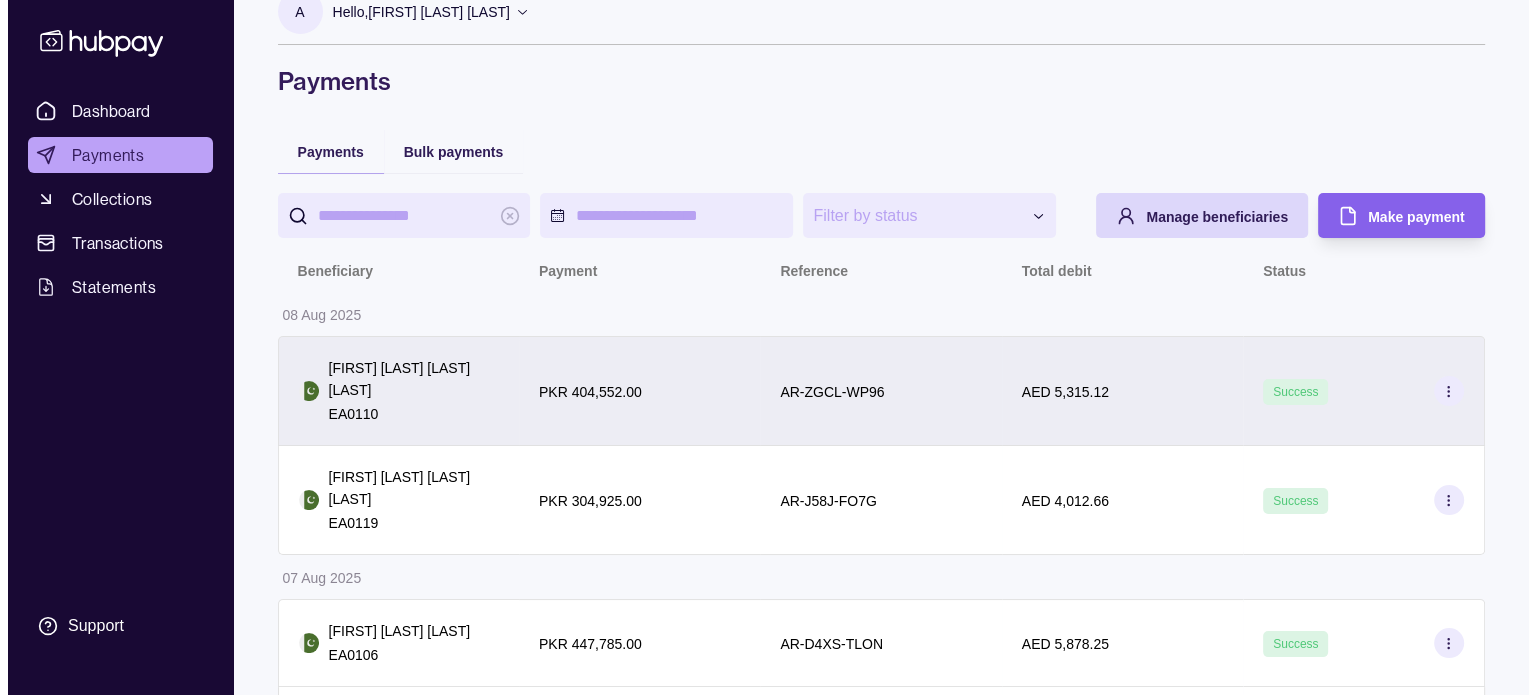 scroll, scrollTop: 0, scrollLeft: 0, axis: both 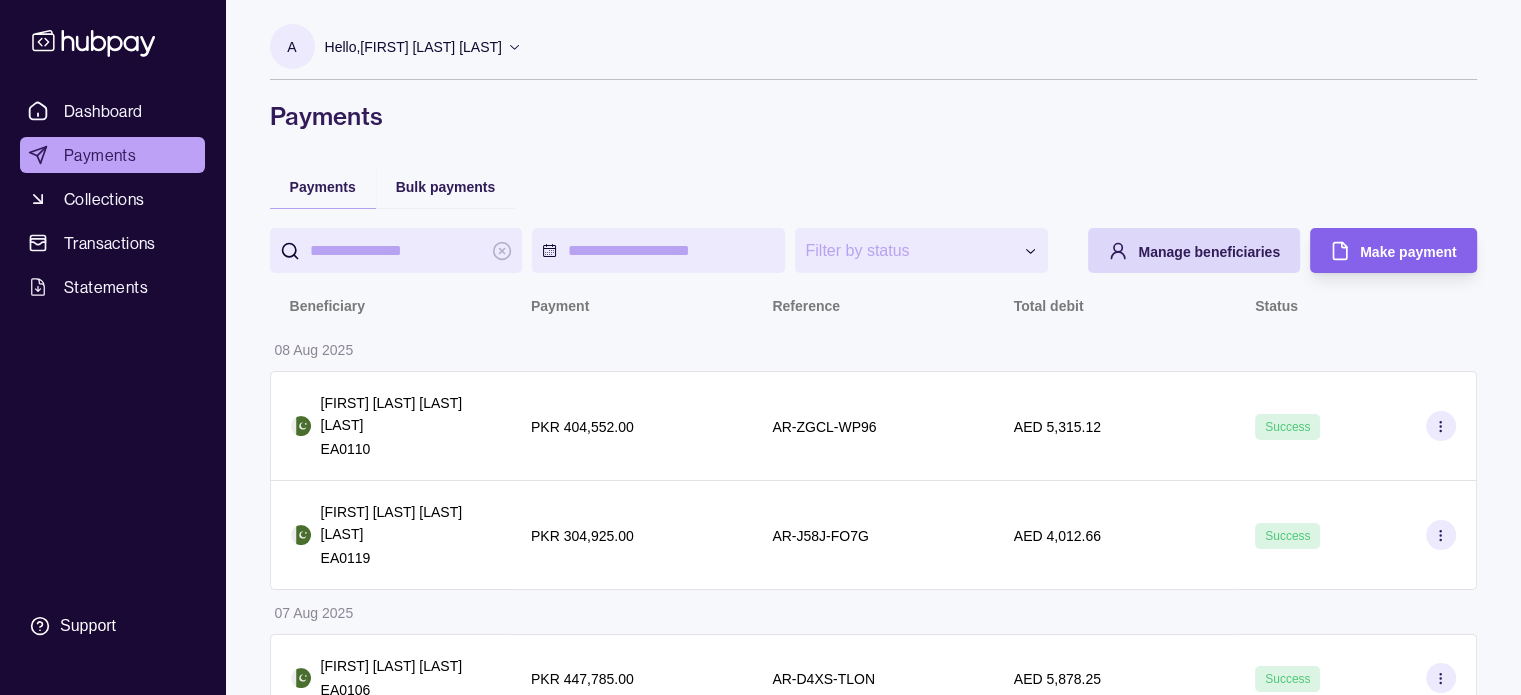 click on "Hello,  Abdul Aziz Abdul Hamid" at bounding box center [413, 47] 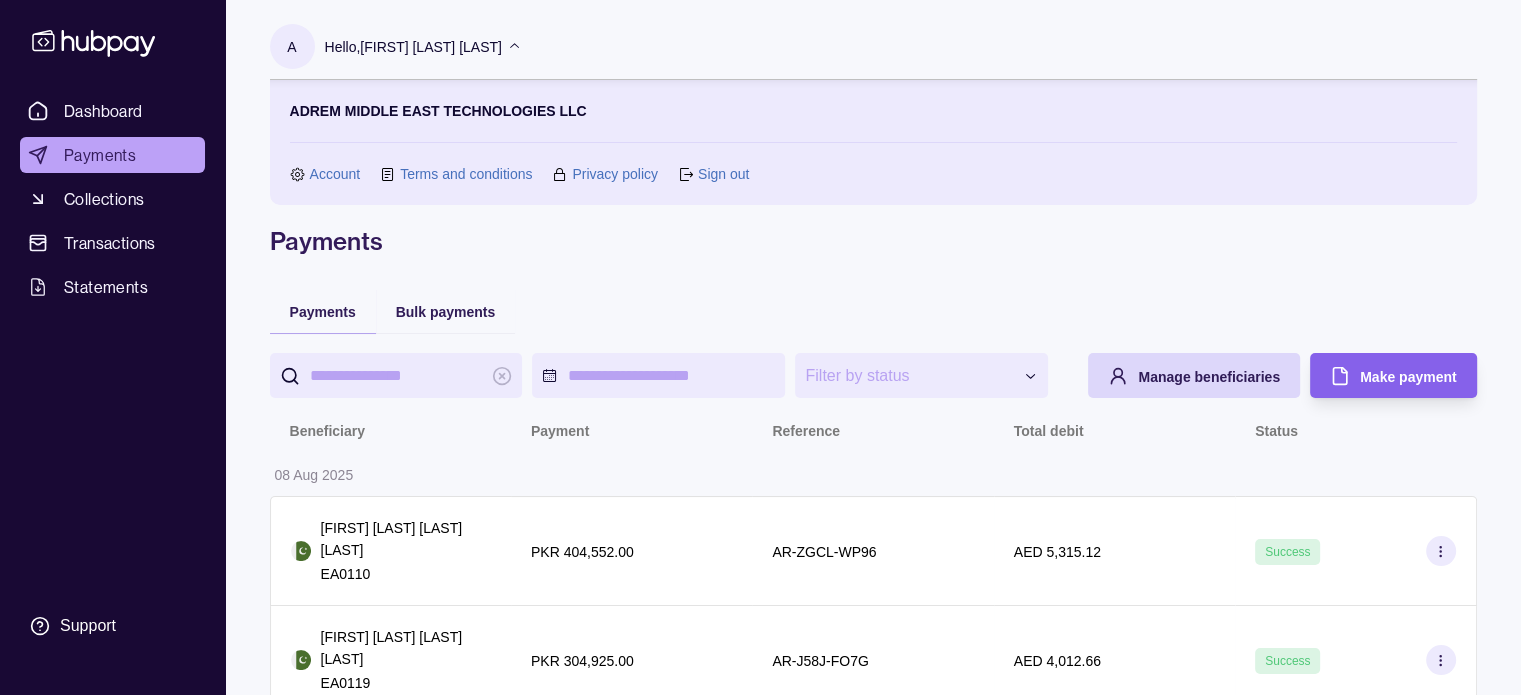 click on "Sign out" at bounding box center (723, 174) 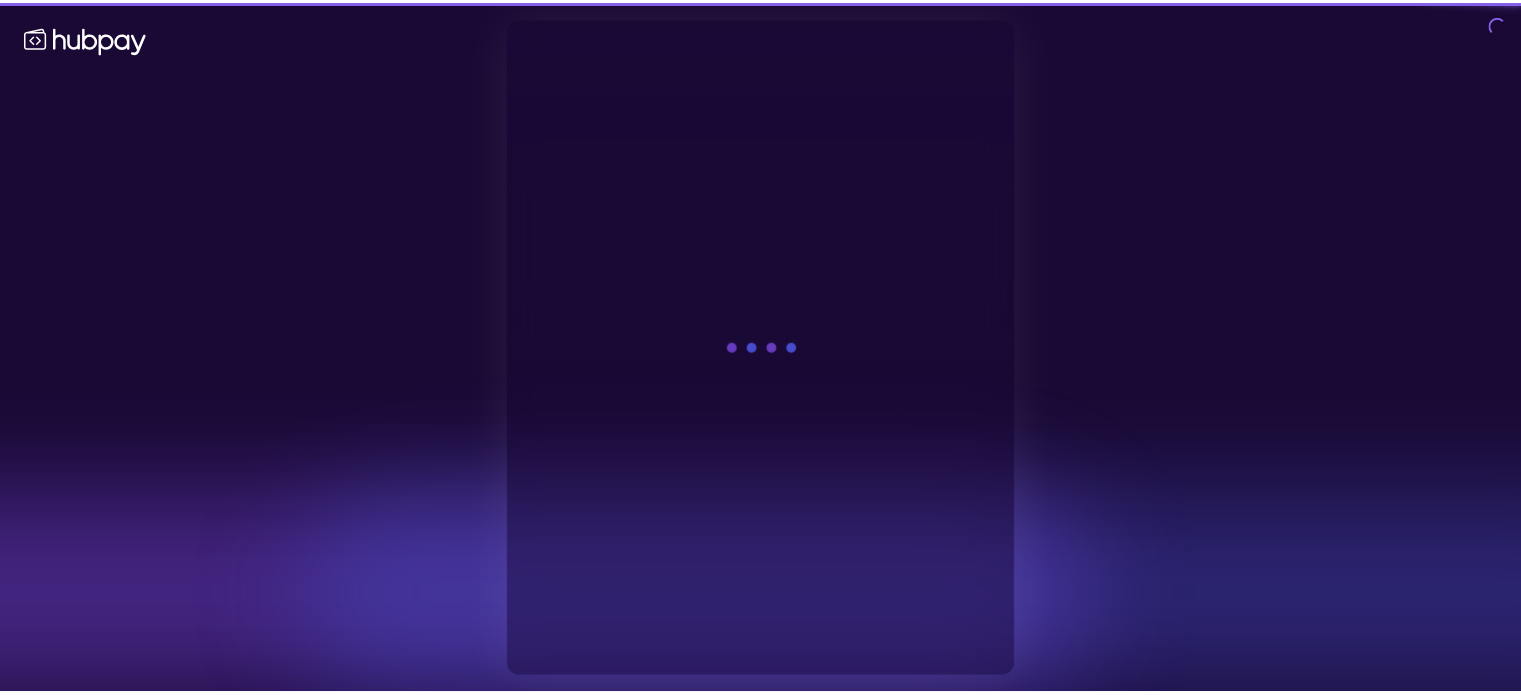 scroll, scrollTop: 0, scrollLeft: 0, axis: both 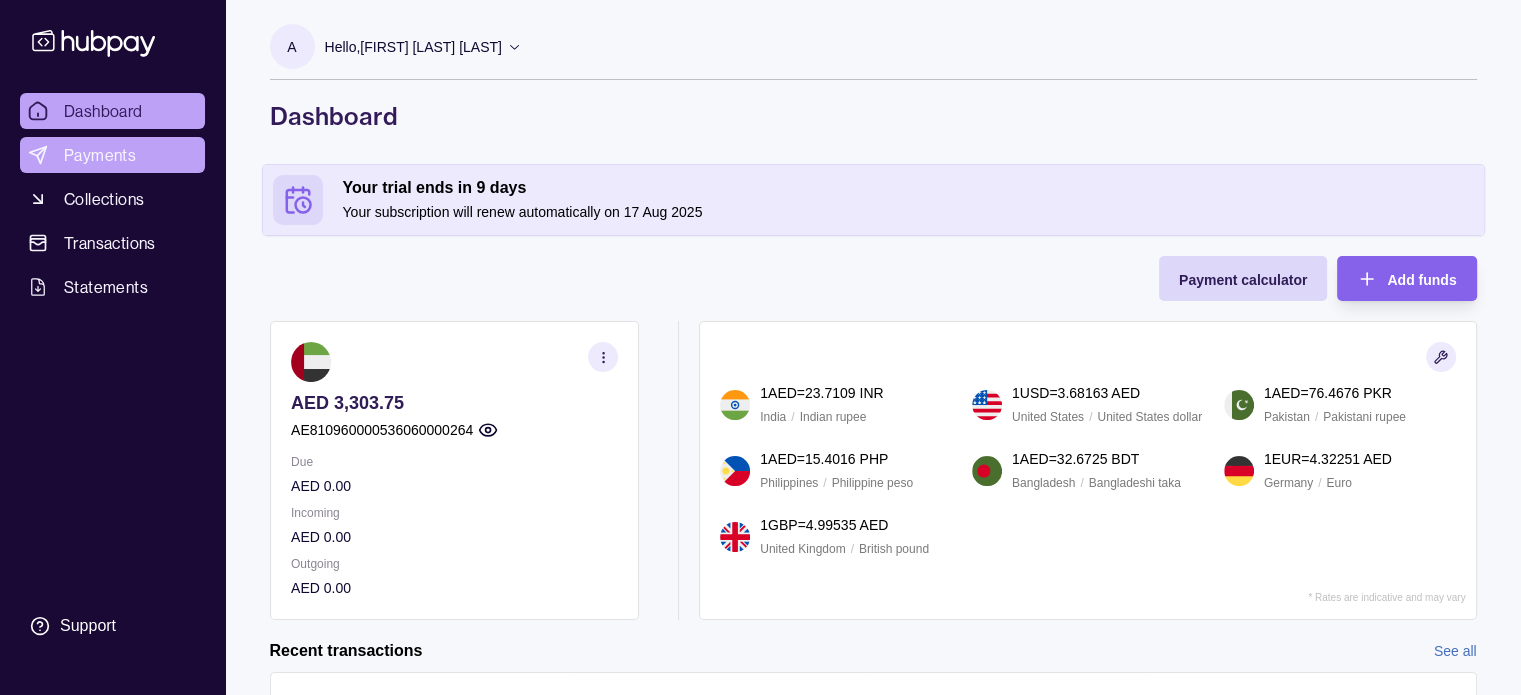 click on "Payments" at bounding box center [100, 155] 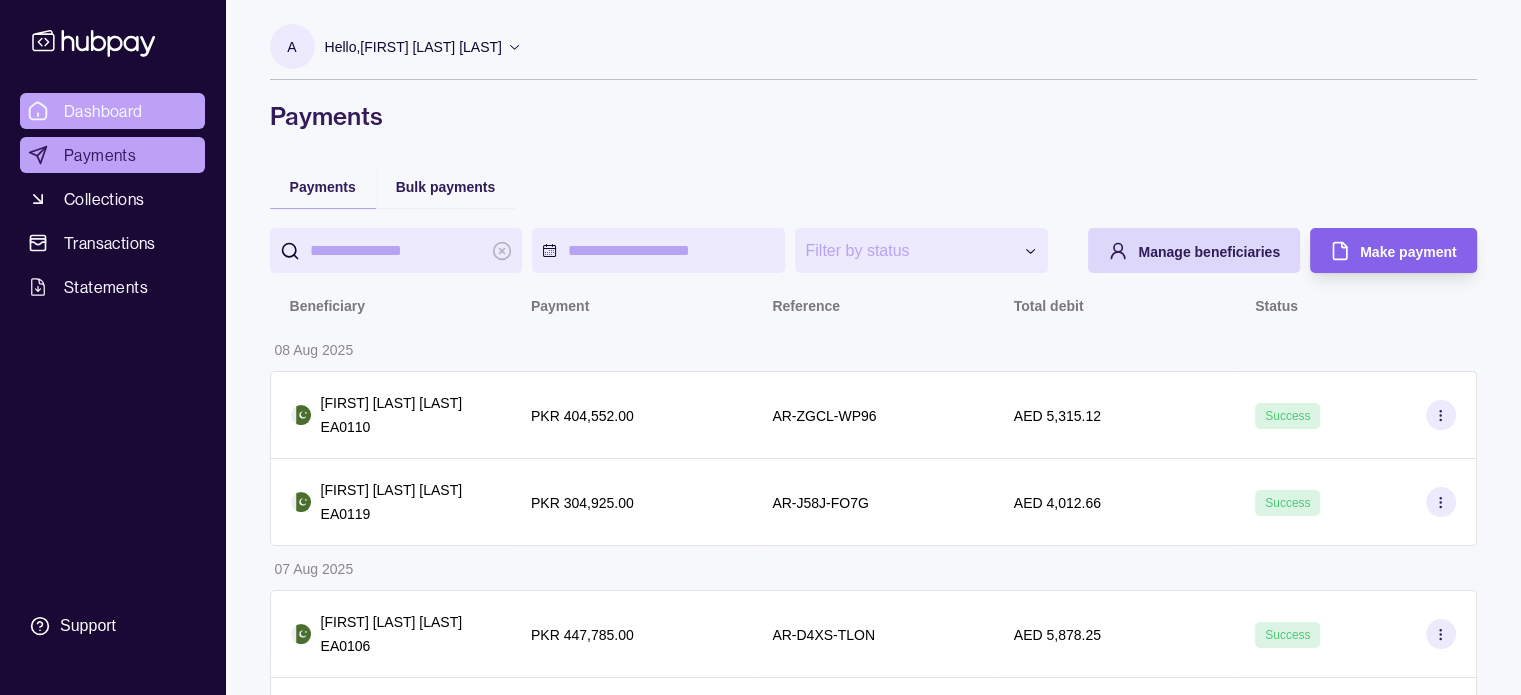 click on "Dashboard" at bounding box center (112, 111) 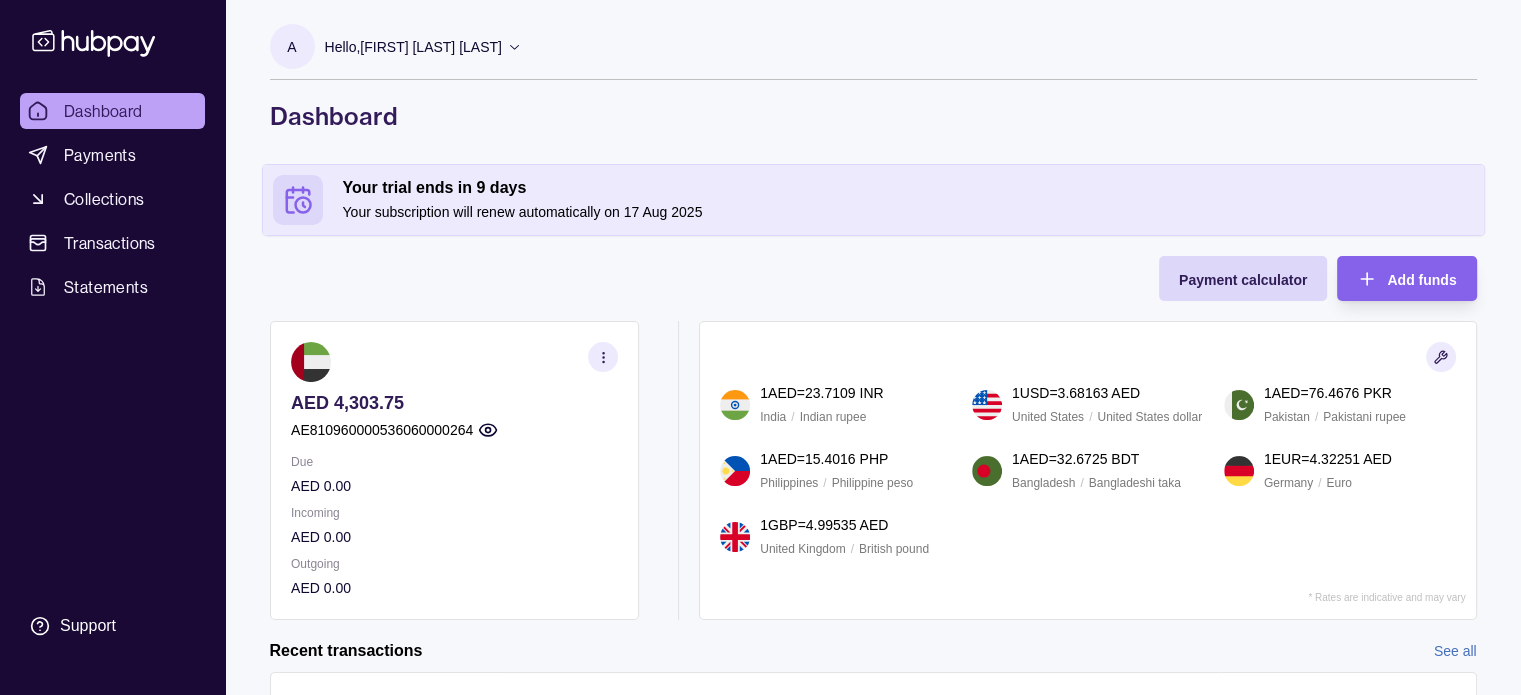 click on "Dashboard" at bounding box center (103, 111) 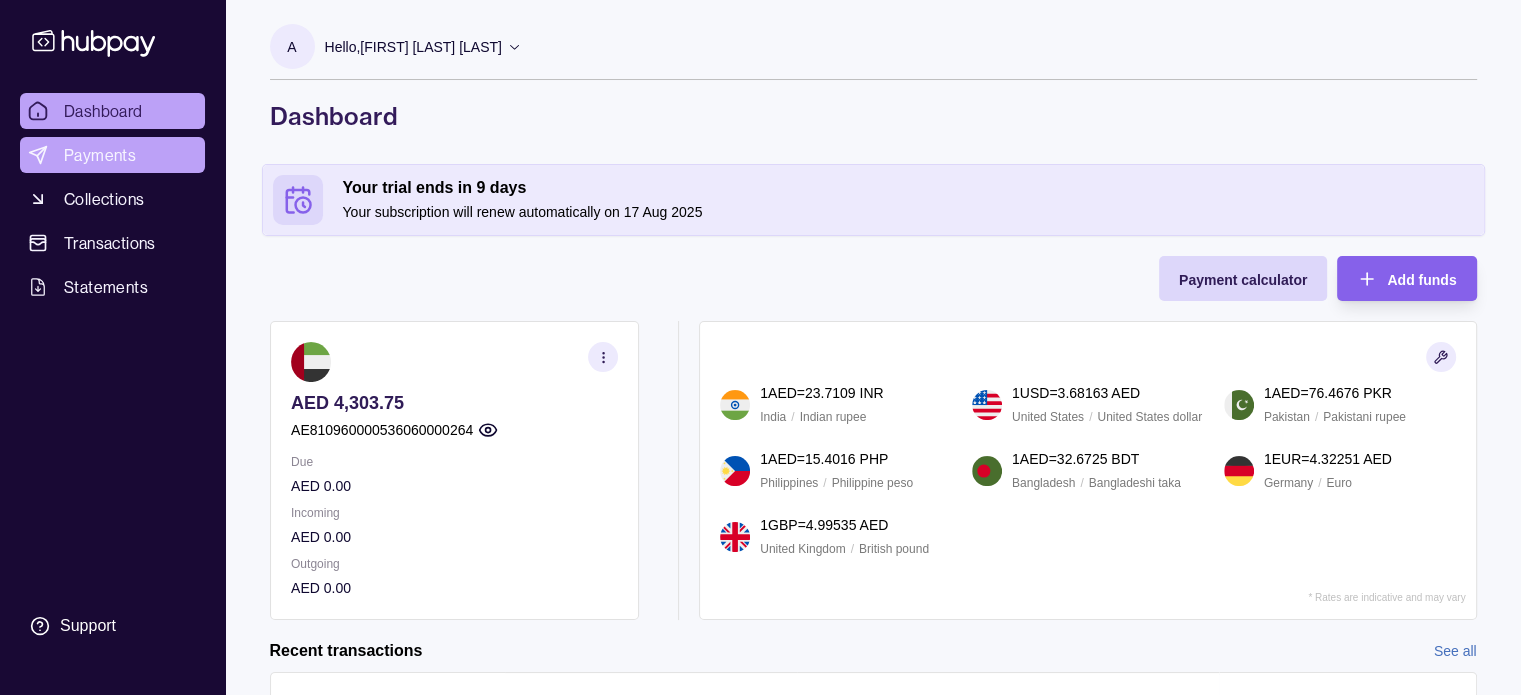 click on "Payments" at bounding box center [100, 155] 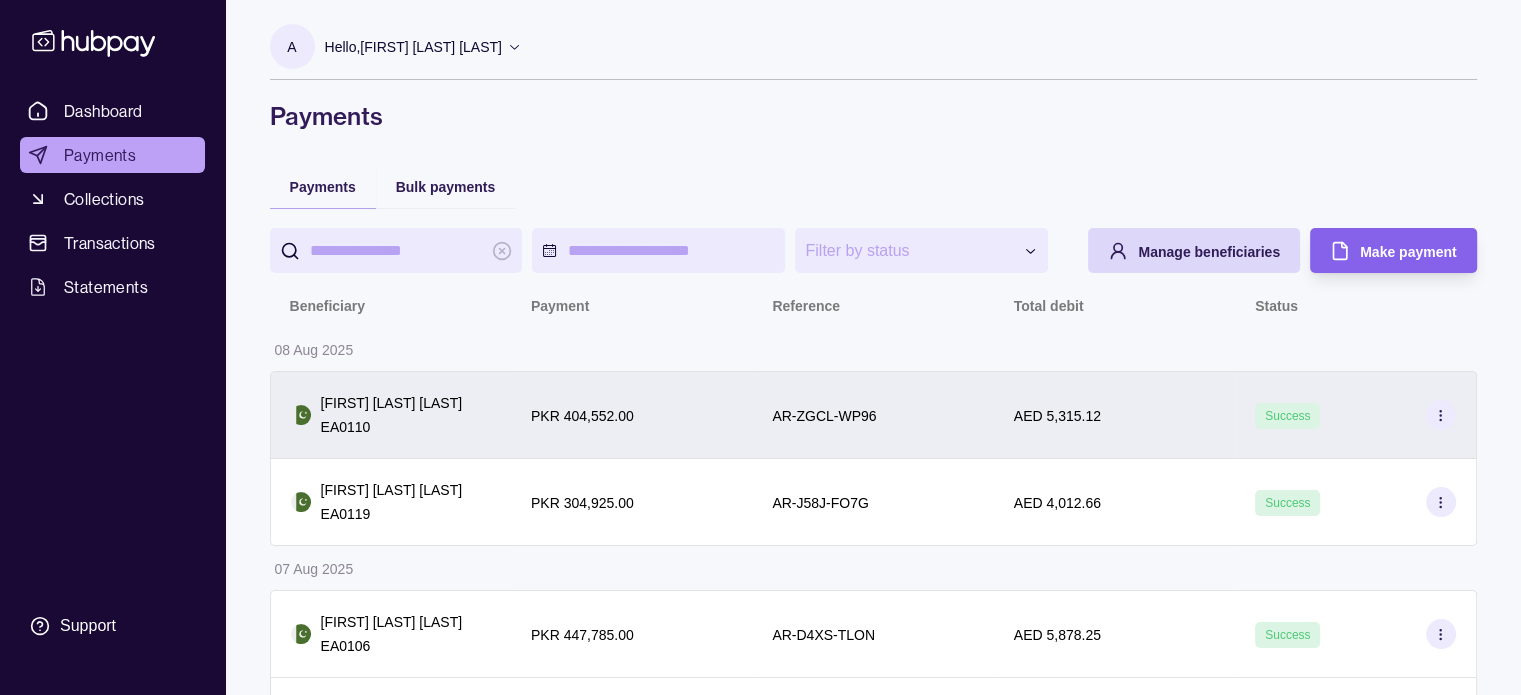click on "[FIRST] [LAST] [LAST] [LAST]" at bounding box center (392, 403) 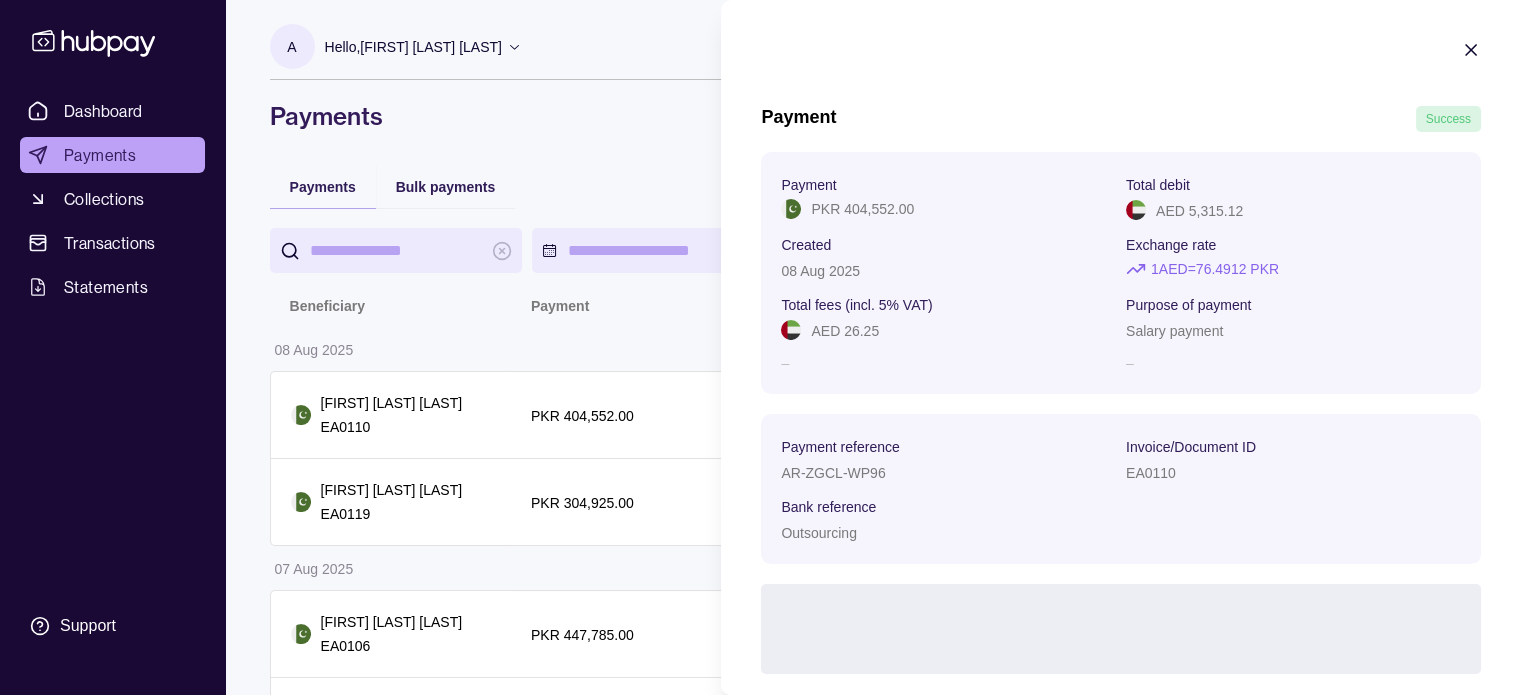 click 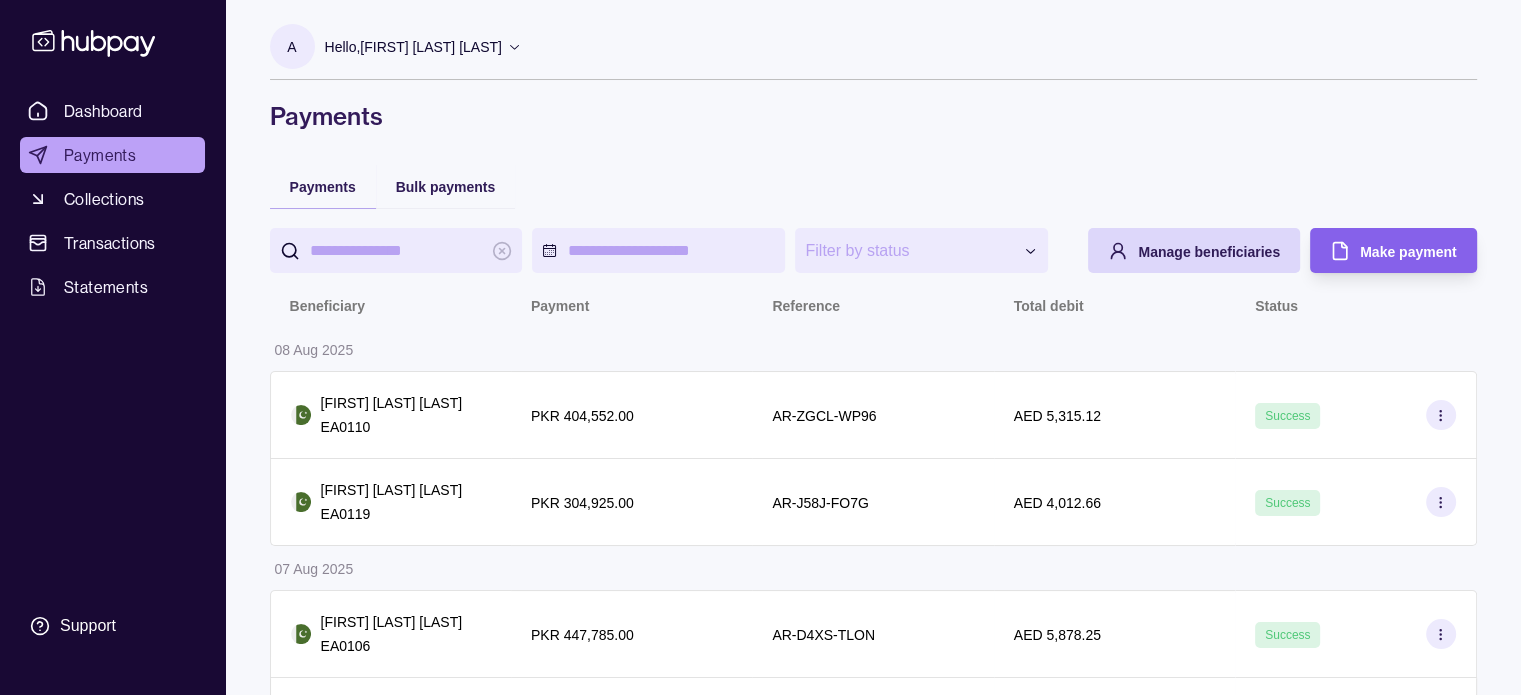 click on "Hello,  Abdul Aziz Abdul Hamid" at bounding box center (413, 47) 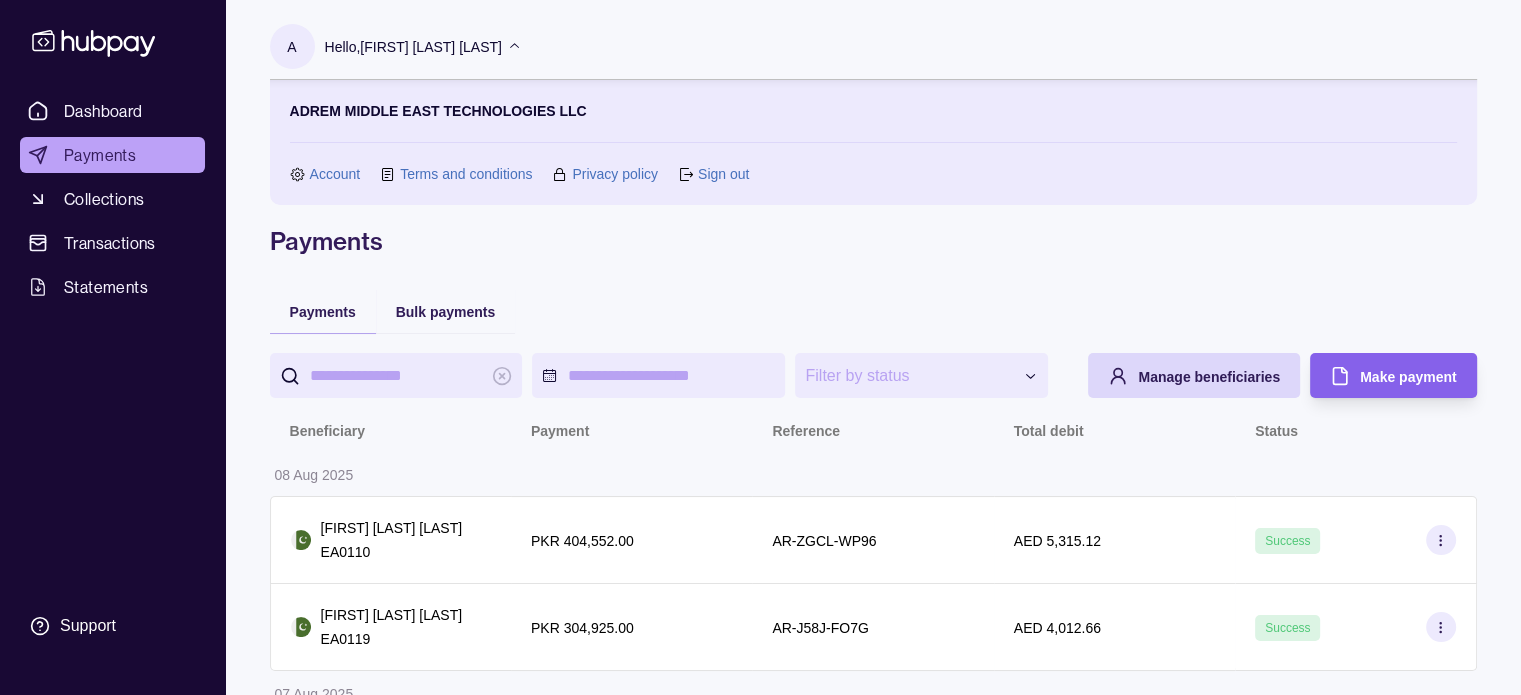 click on "Sign out" at bounding box center [723, 174] 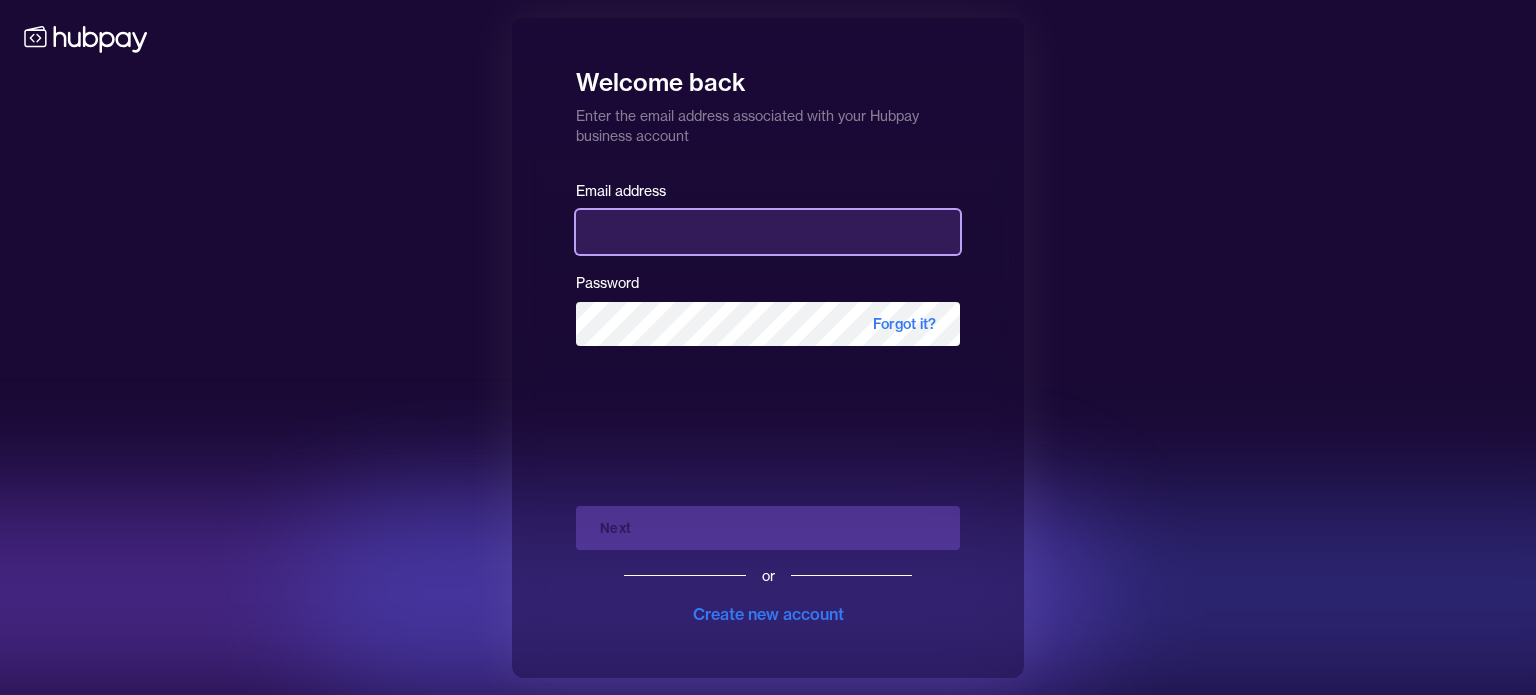 click at bounding box center (768, 232) 